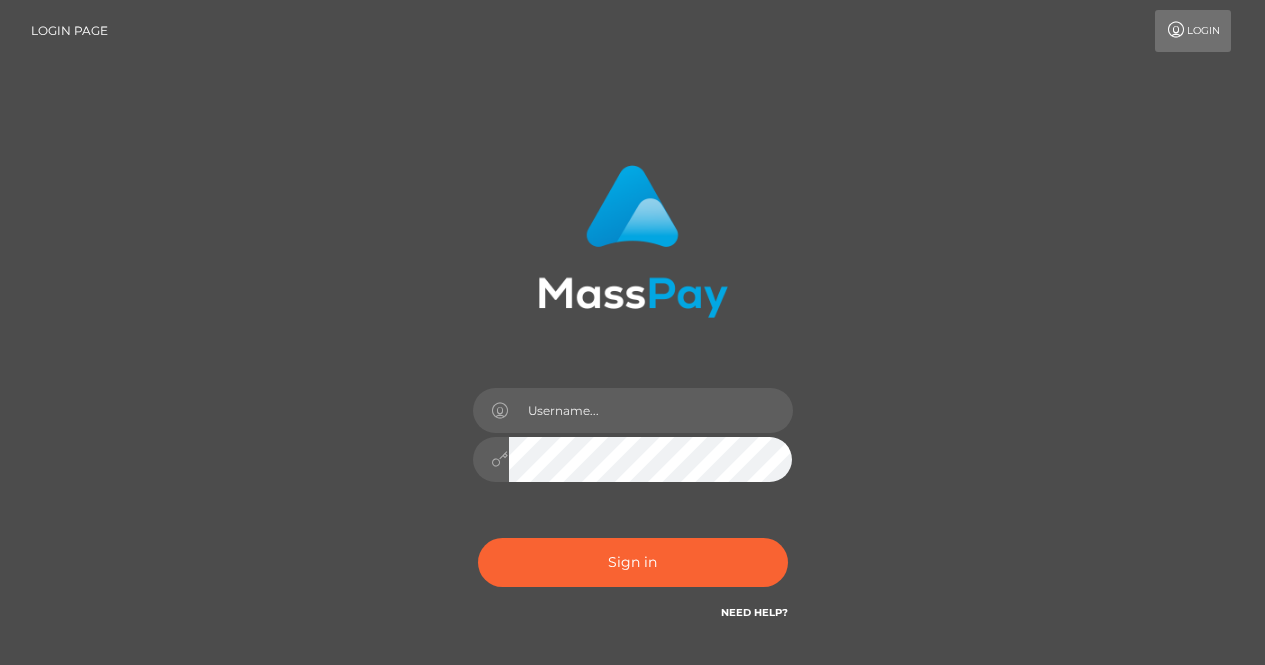scroll, scrollTop: 0, scrollLeft: 0, axis: both 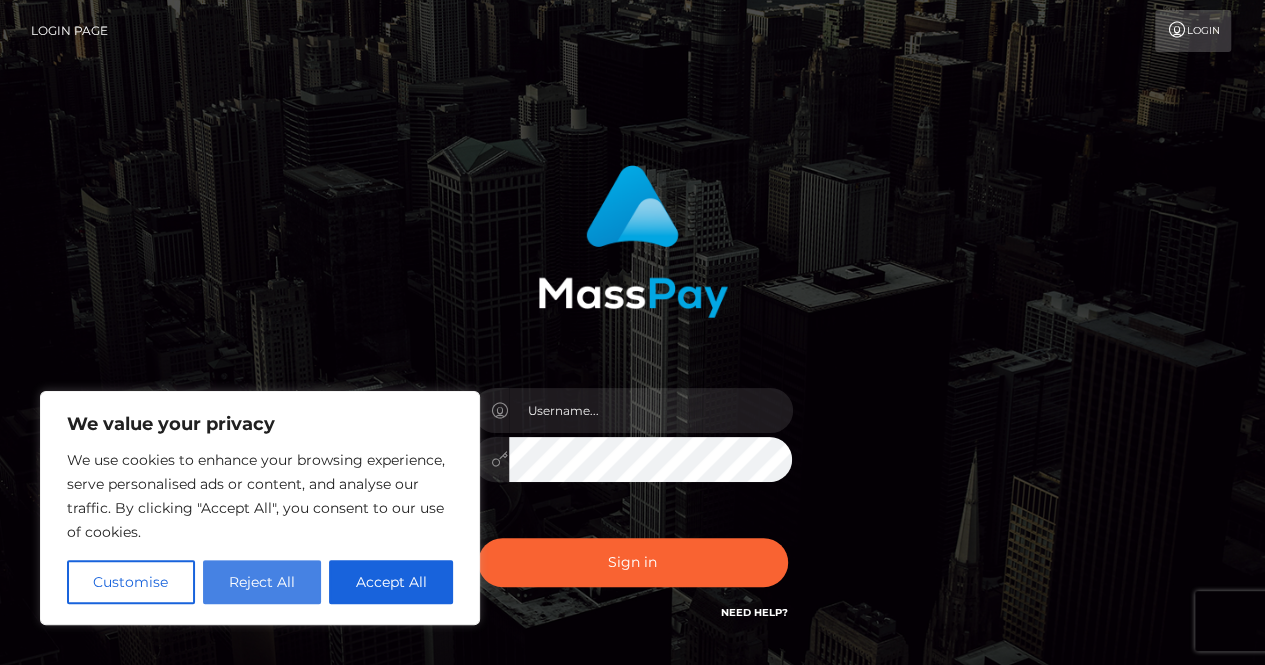 click on "Reject All" at bounding box center [262, 582] 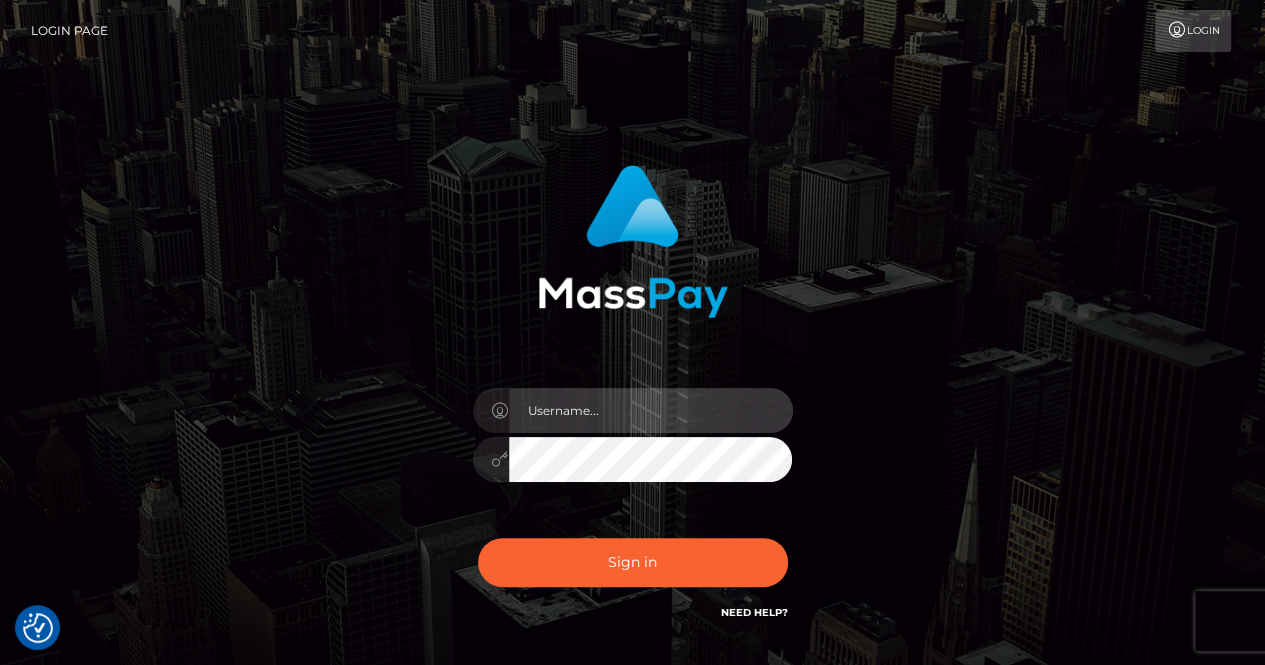 click at bounding box center (651, 410) 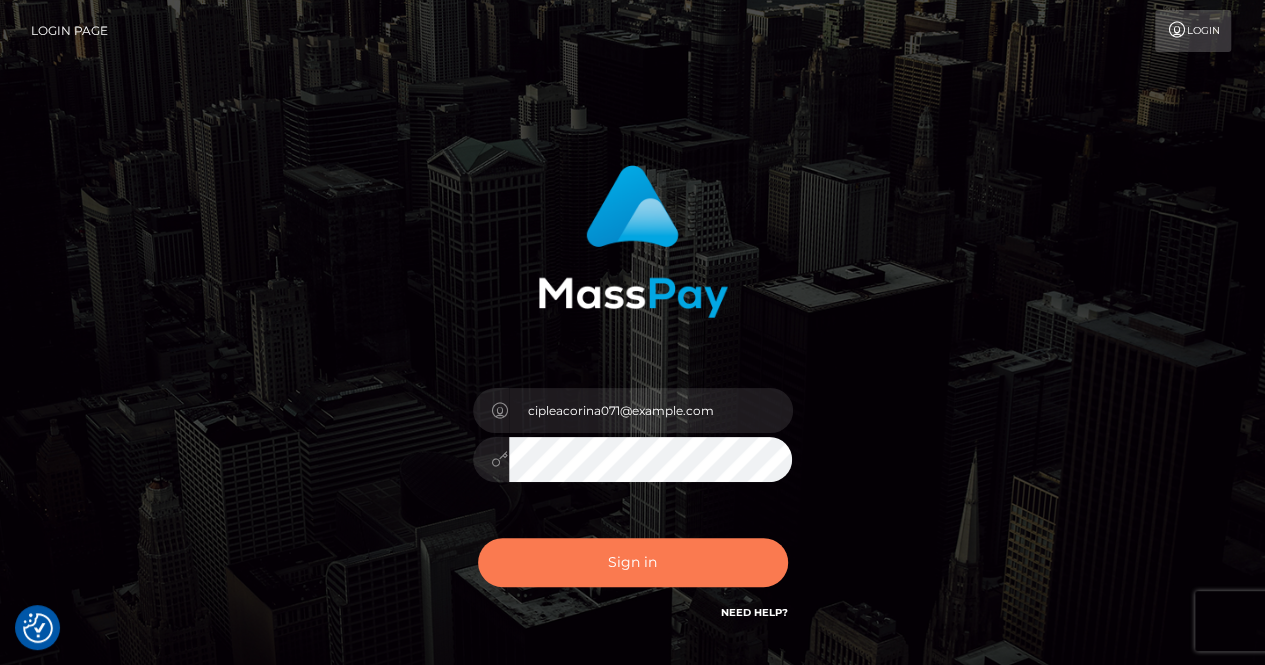 click on "Sign in" at bounding box center (633, 562) 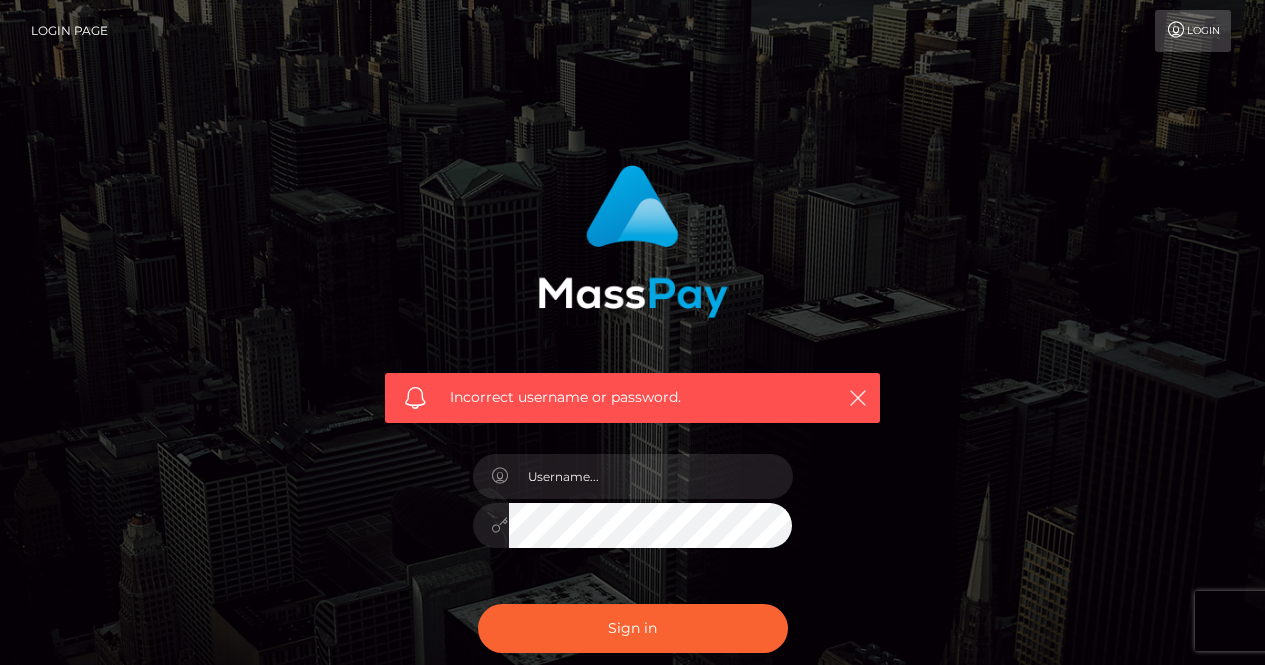 scroll, scrollTop: 0, scrollLeft: 0, axis: both 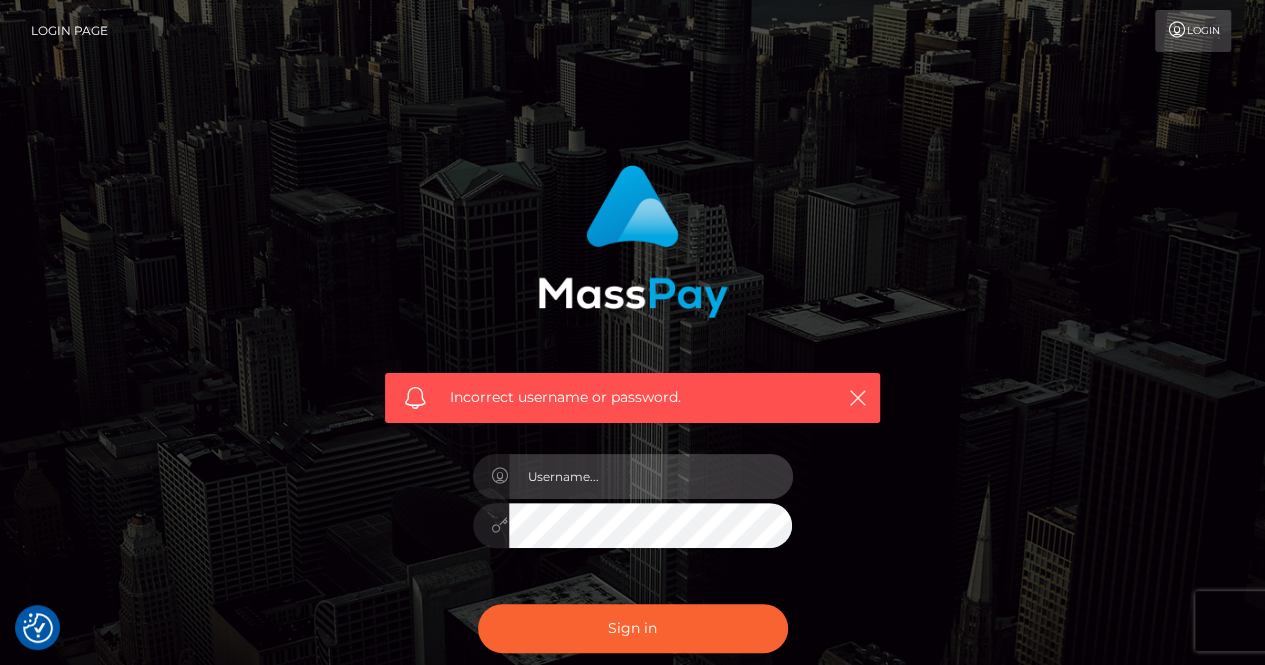 click at bounding box center [651, 476] 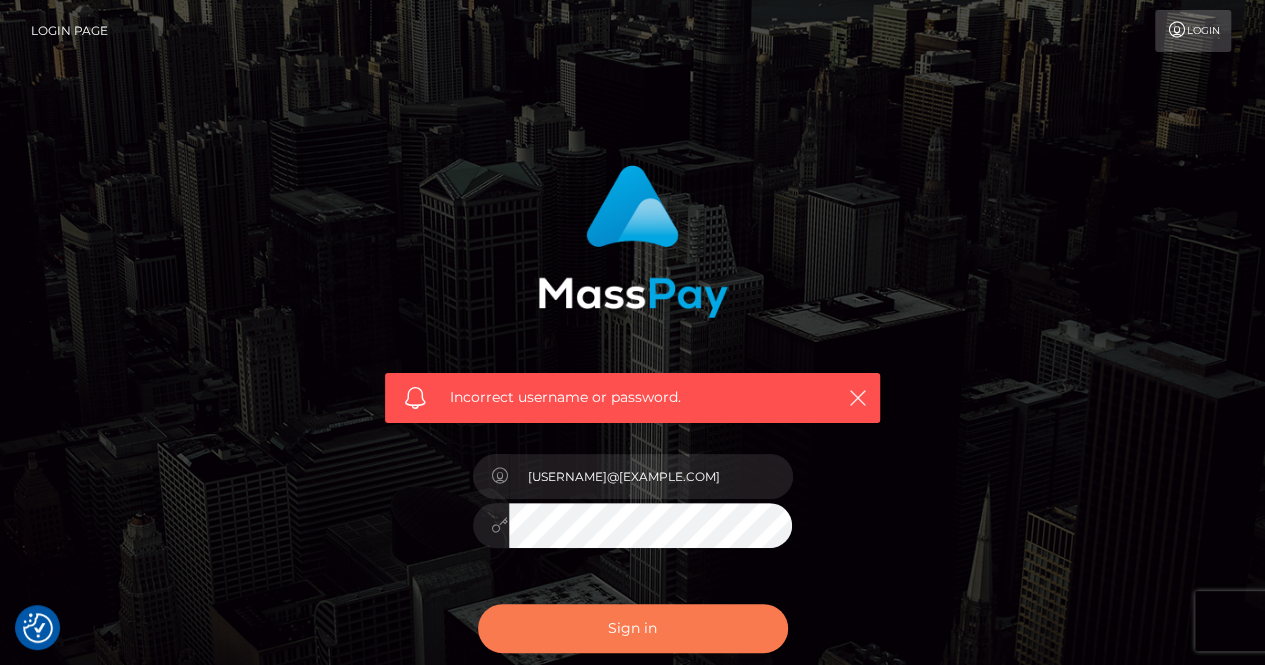 click on "Sign in" at bounding box center (633, 628) 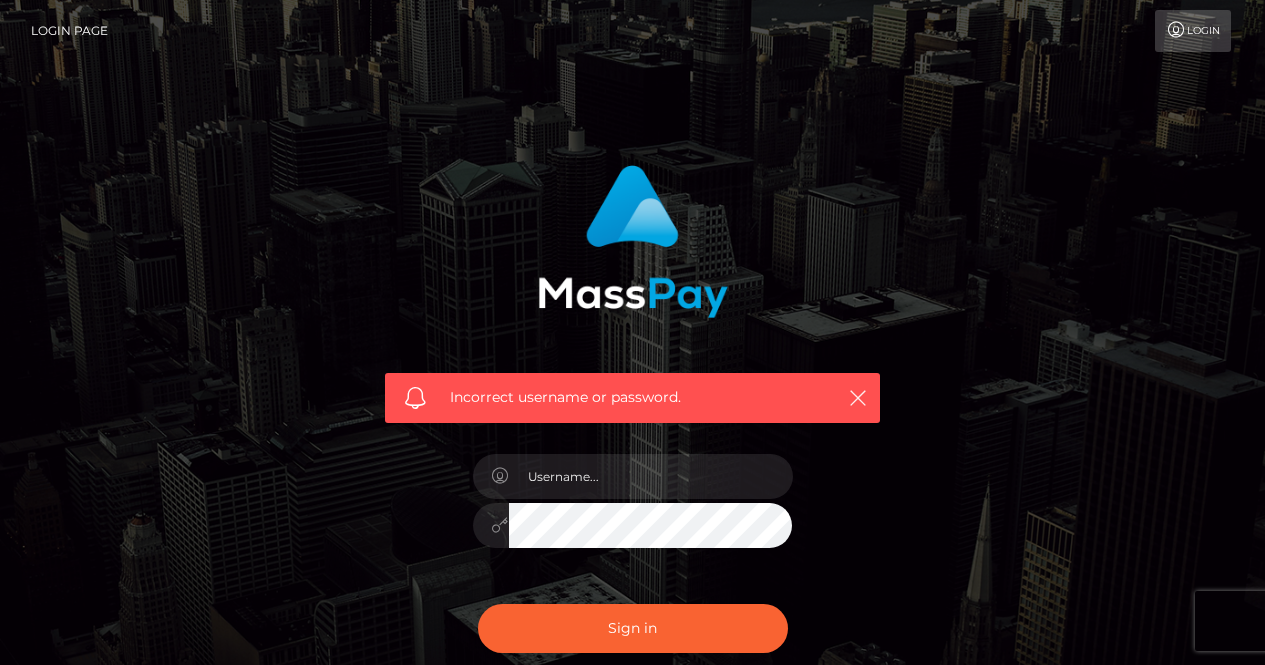 scroll, scrollTop: 0, scrollLeft: 0, axis: both 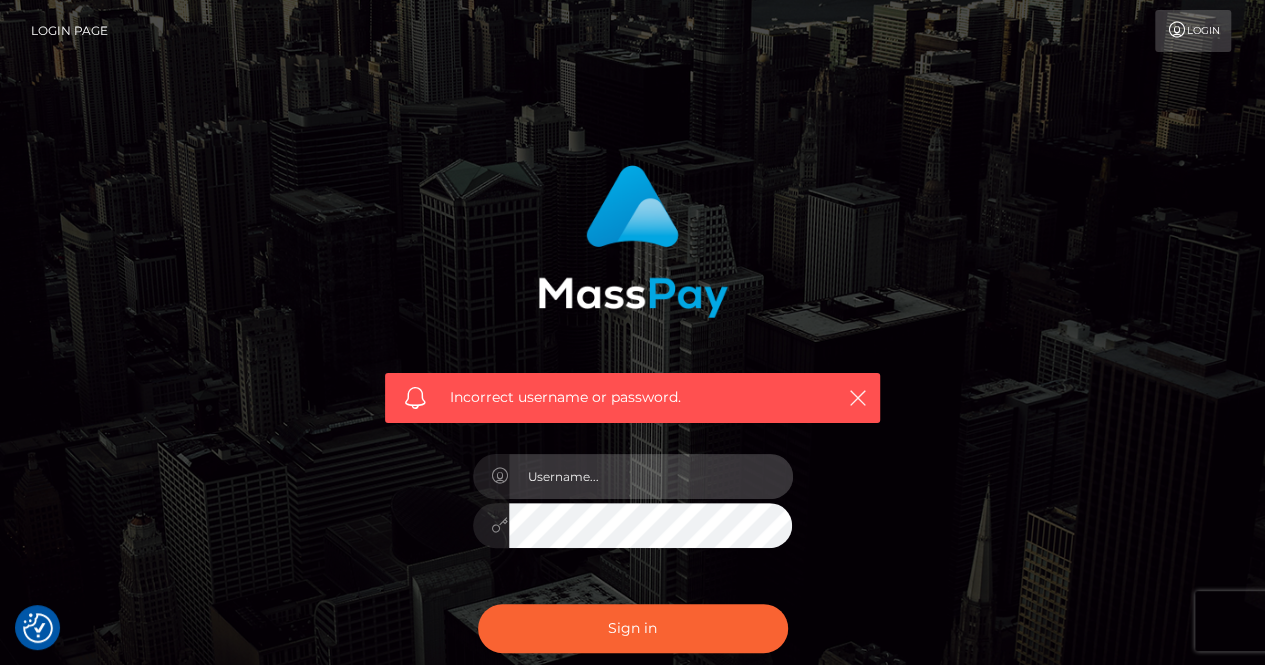 click at bounding box center (651, 476) 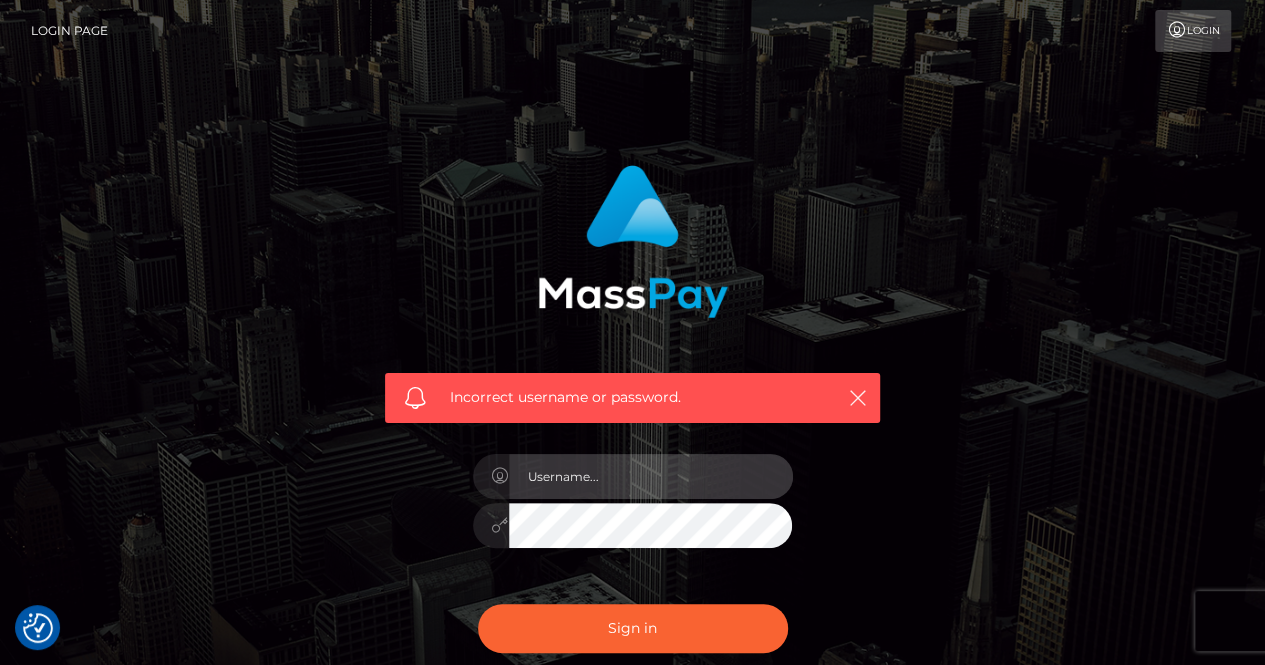 type on "[USERNAME]@example.com" 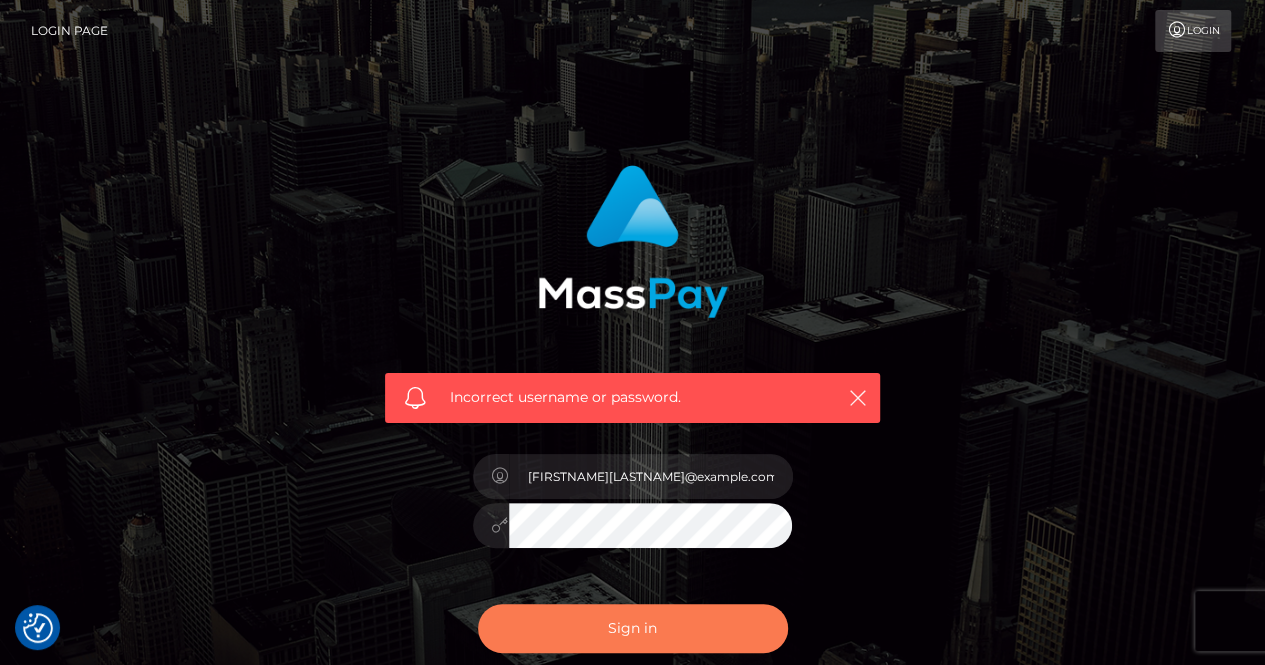 click on "Sign in" at bounding box center (633, 628) 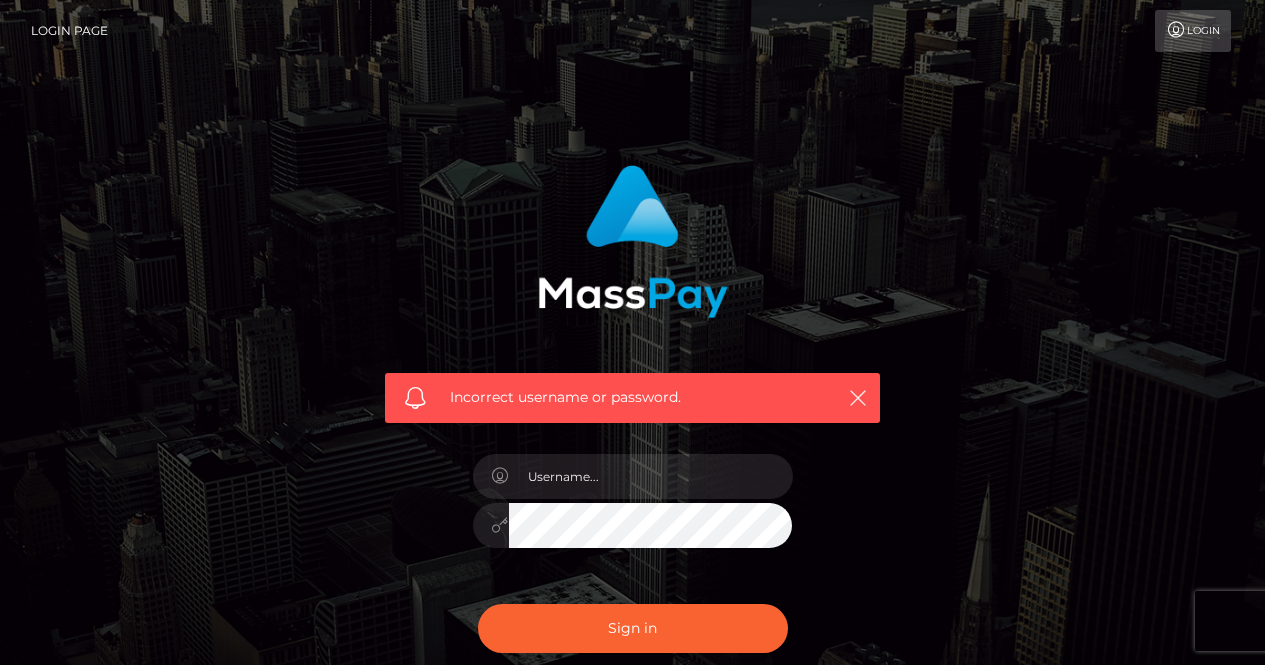 scroll, scrollTop: 0, scrollLeft: 0, axis: both 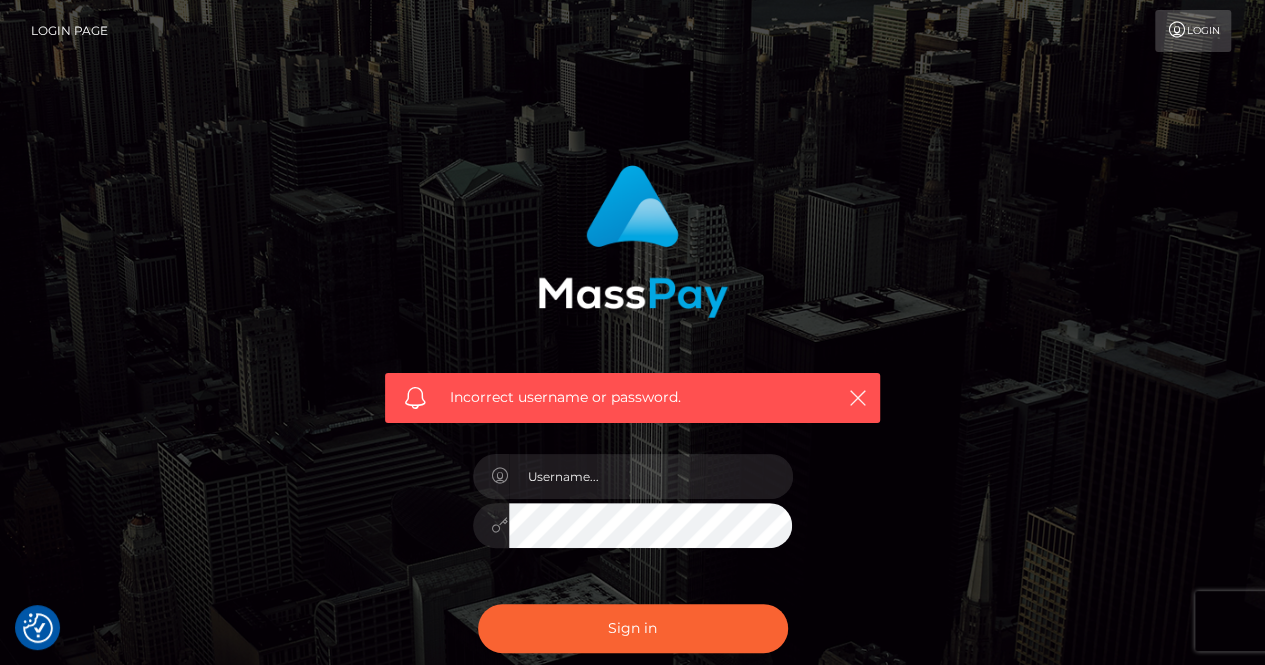 click at bounding box center [633, 515] 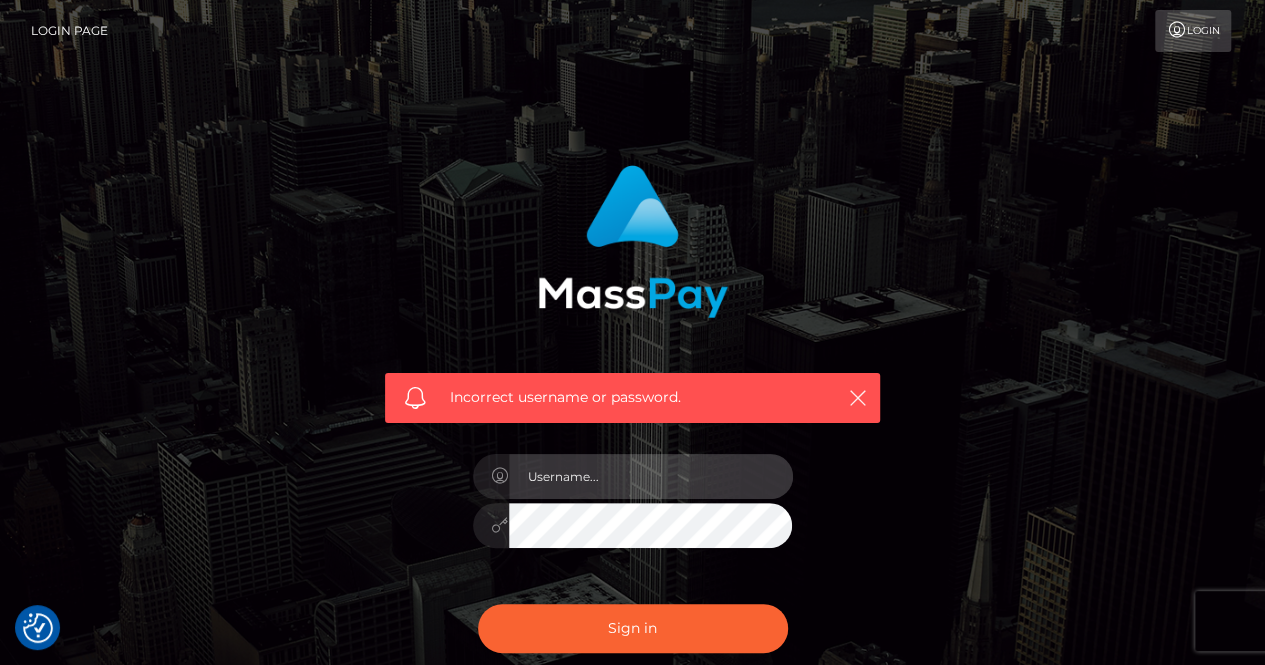 click at bounding box center (651, 476) 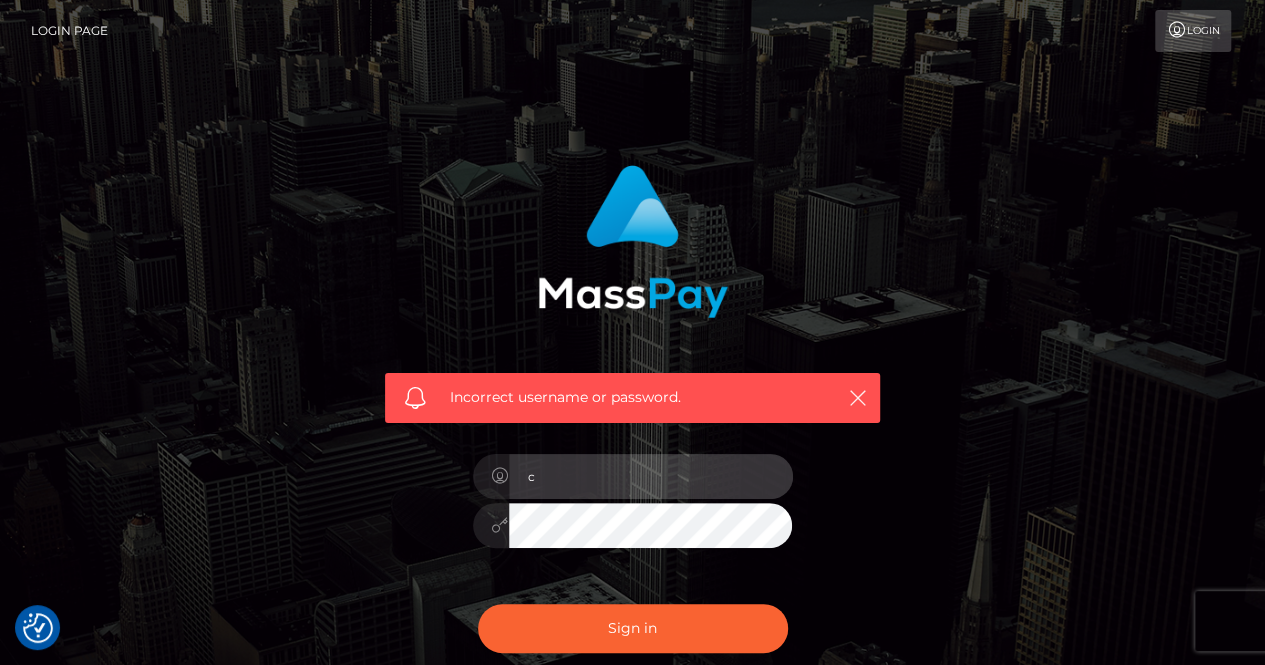 type on "[USERNAME]@example.com" 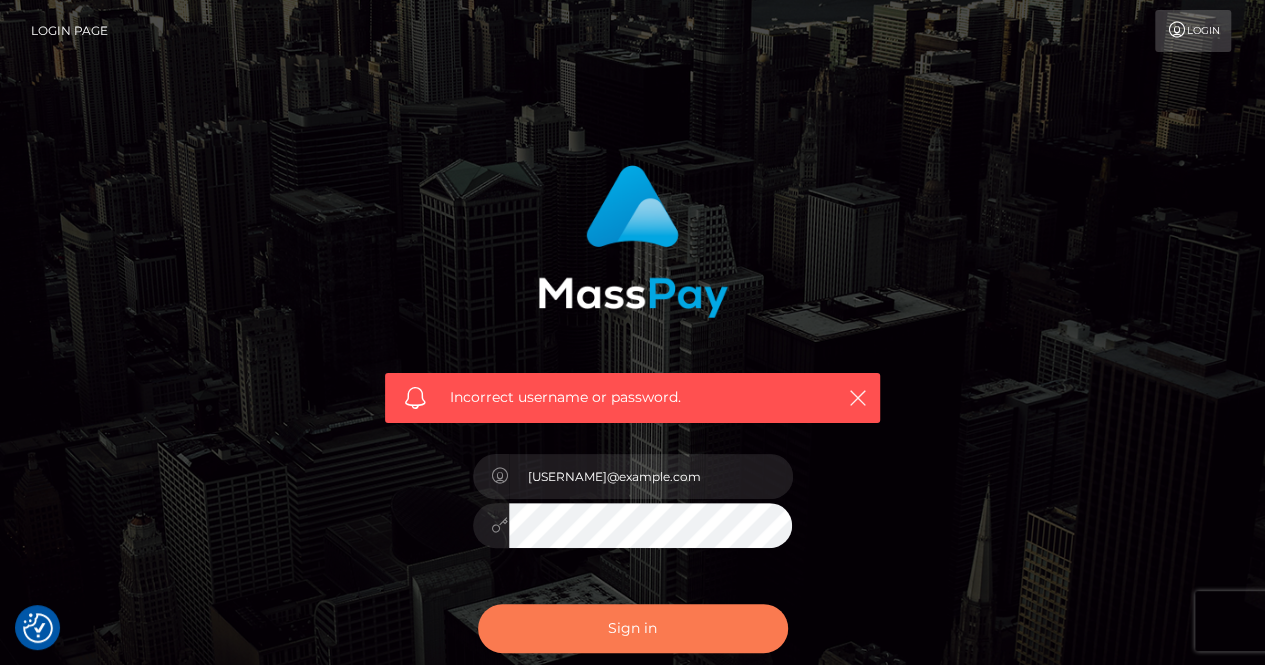 click on "Sign in" at bounding box center [633, 628] 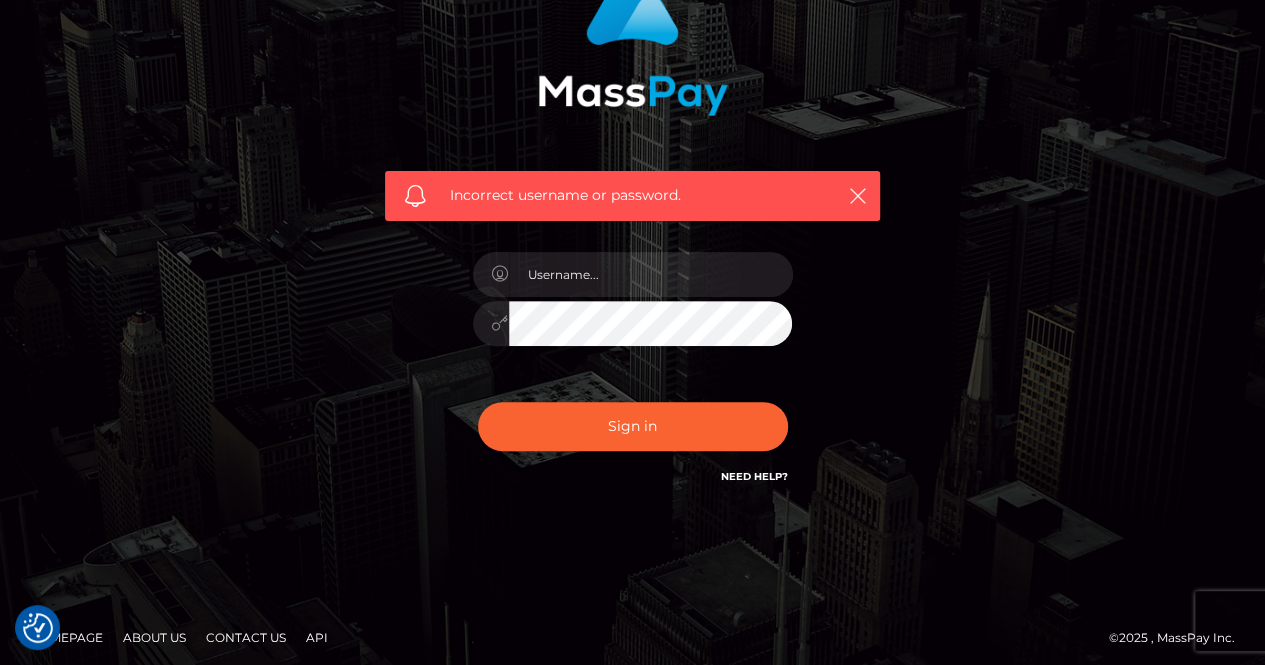 scroll, scrollTop: 209, scrollLeft: 0, axis: vertical 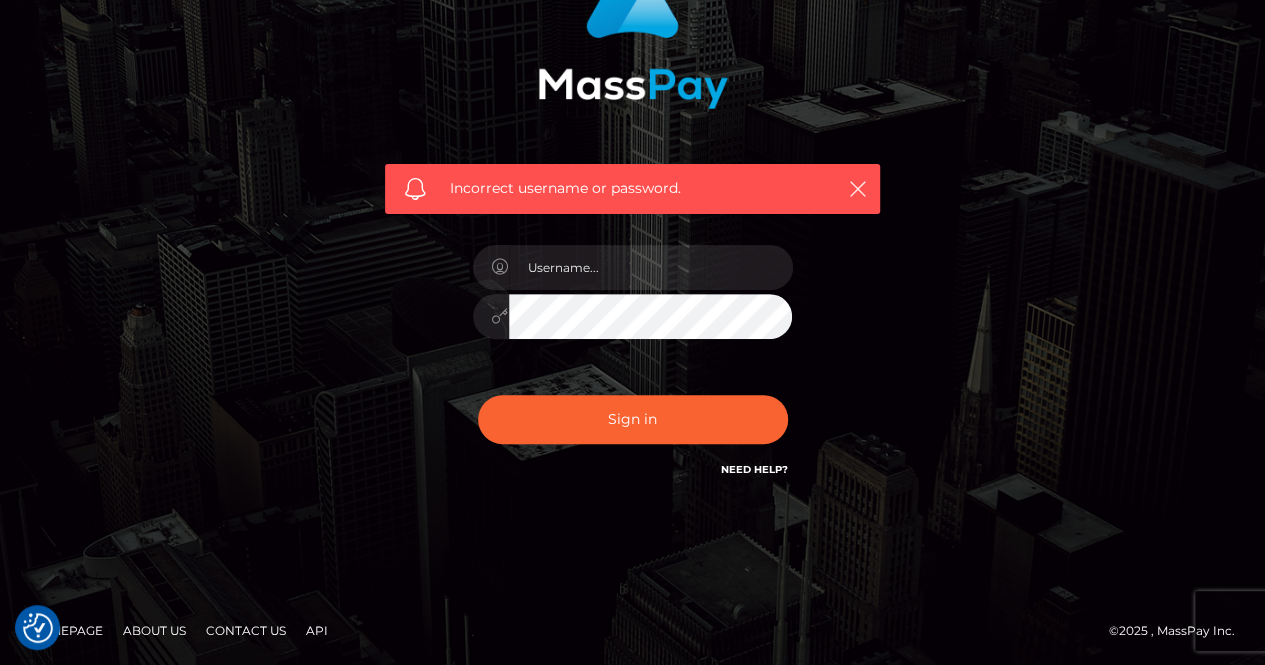 click on "Need
Help?" at bounding box center [754, 469] 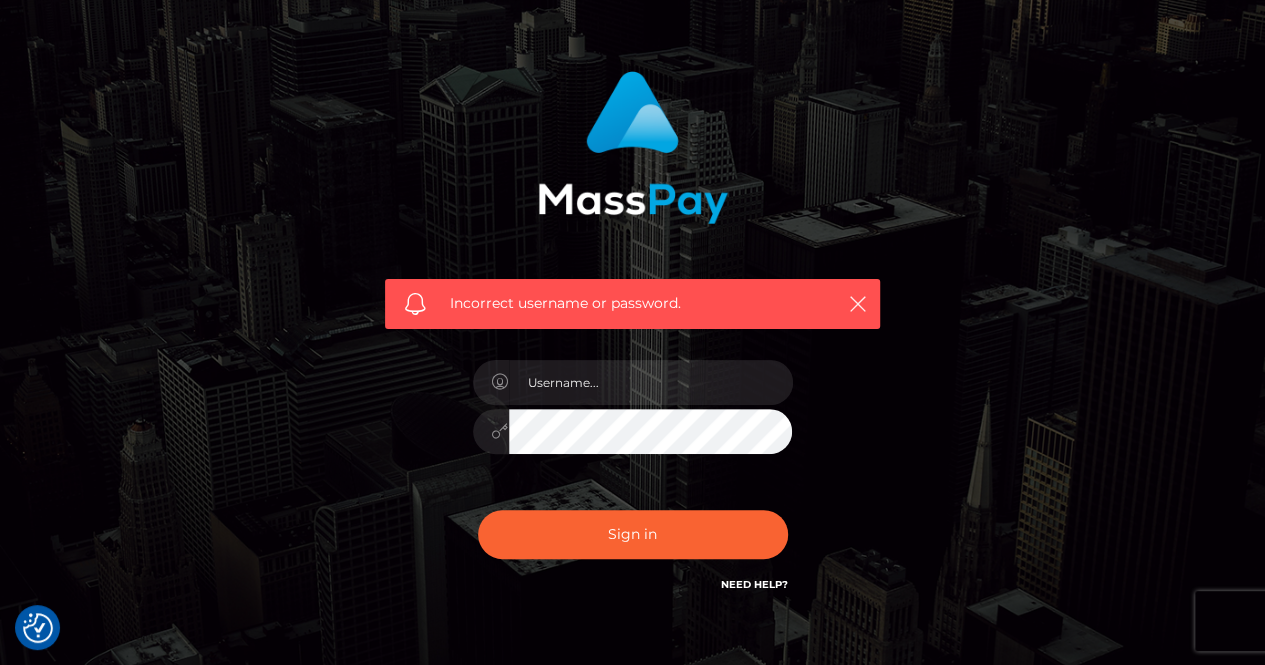scroll, scrollTop: 89, scrollLeft: 0, axis: vertical 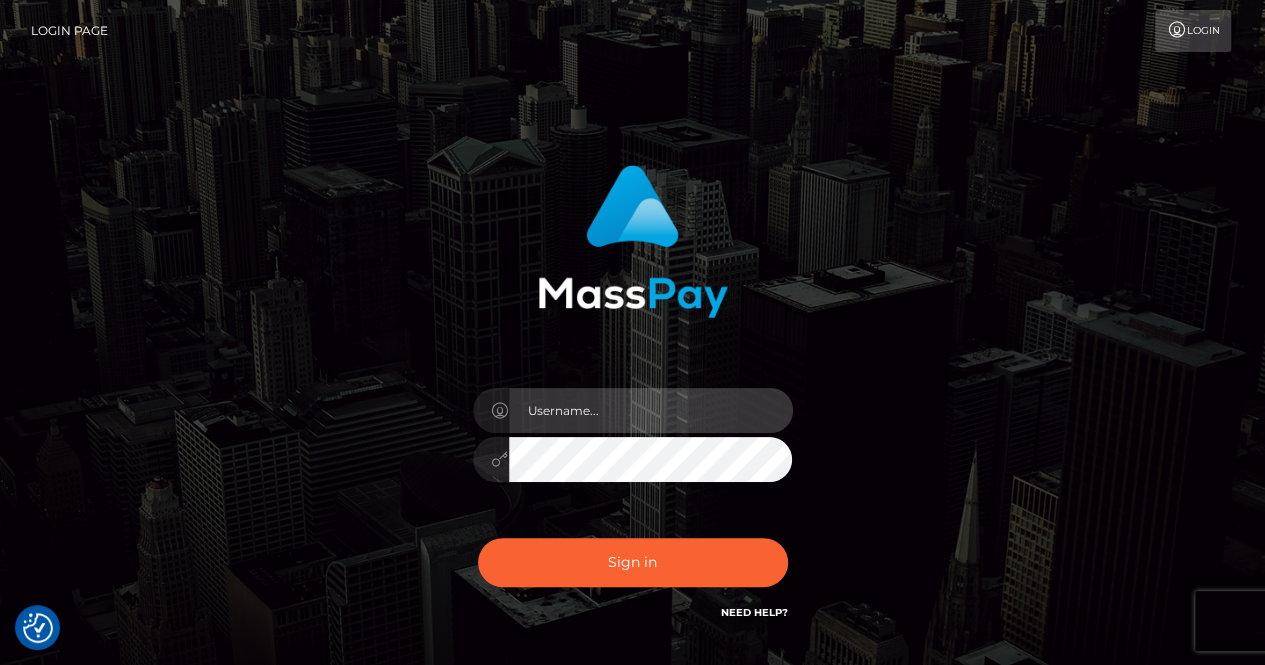 click at bounding box center (651, 410) 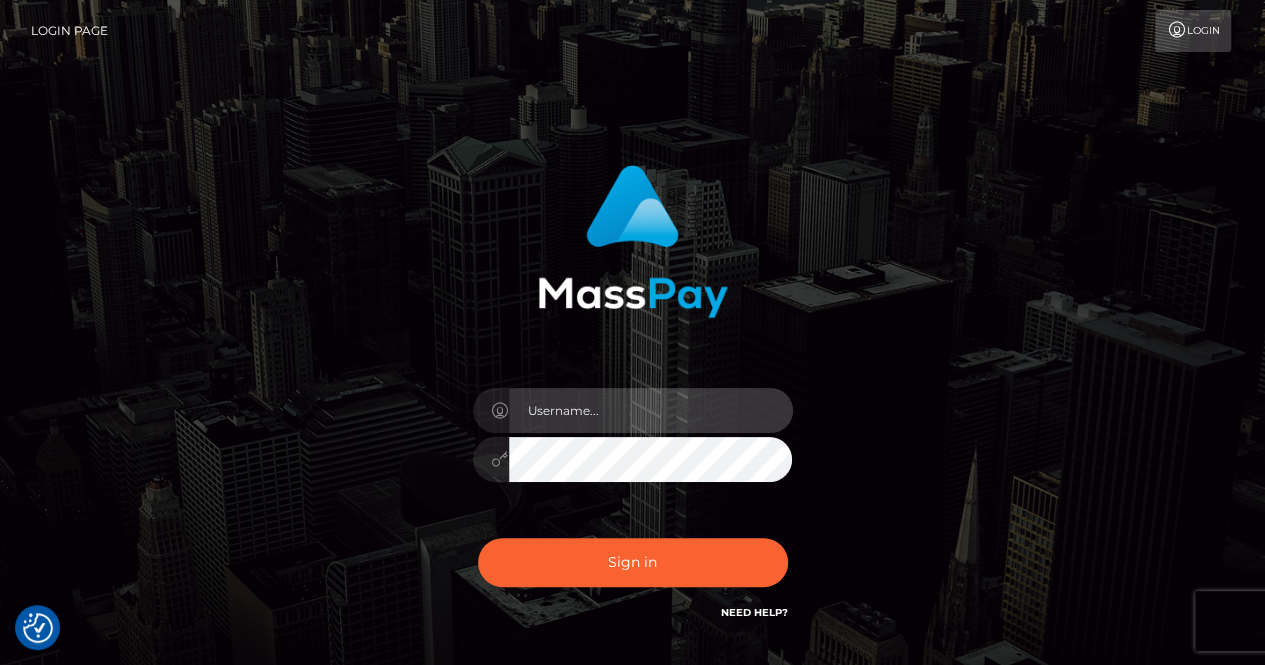 type on "cipleacorina071@gmail.com" 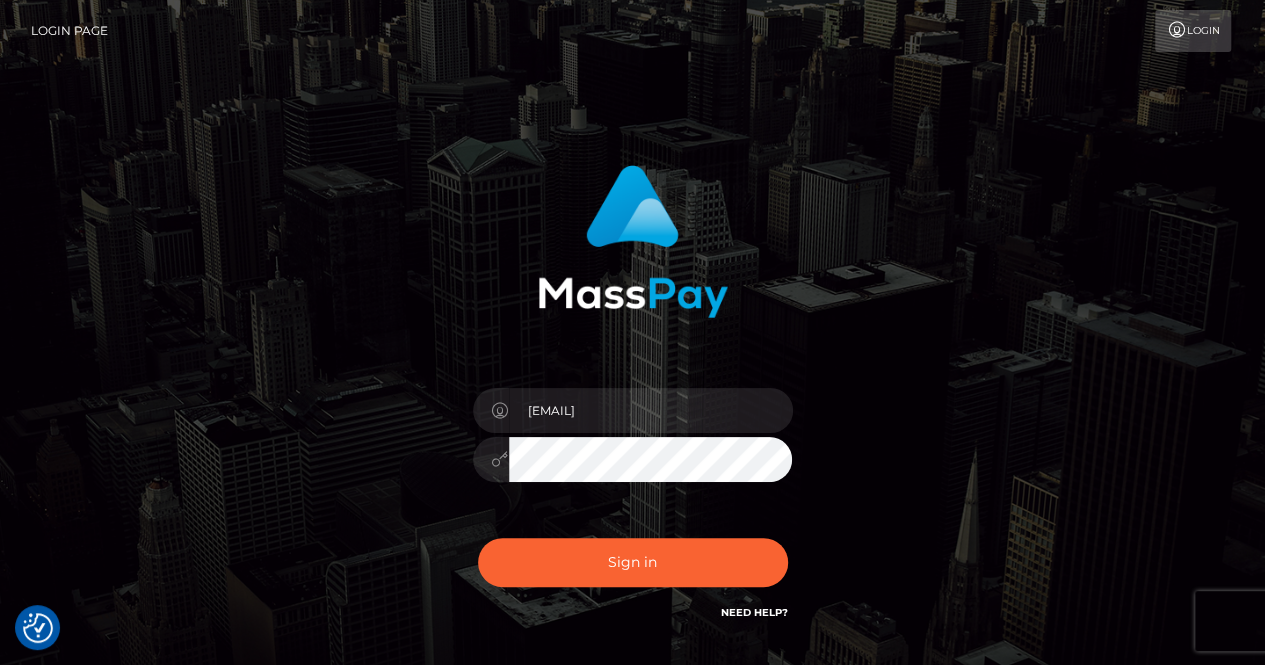 click at bounding box center (500, 459) 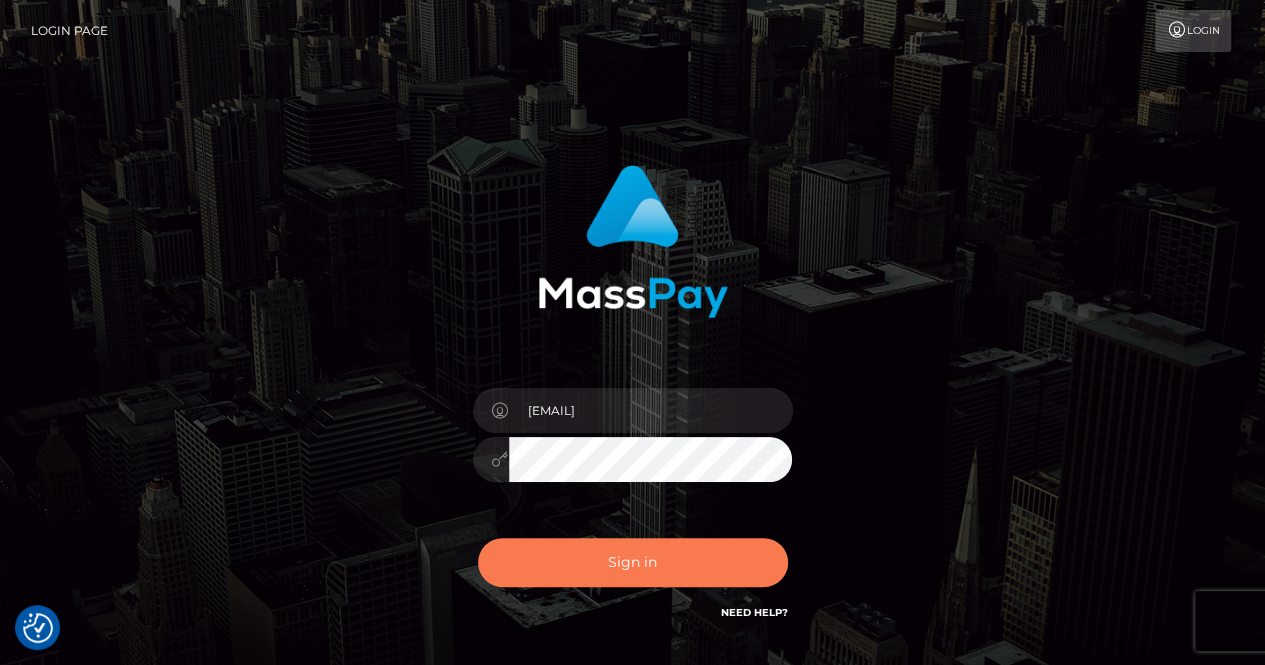 click on "Sign in" at bounding box center [633, 562] 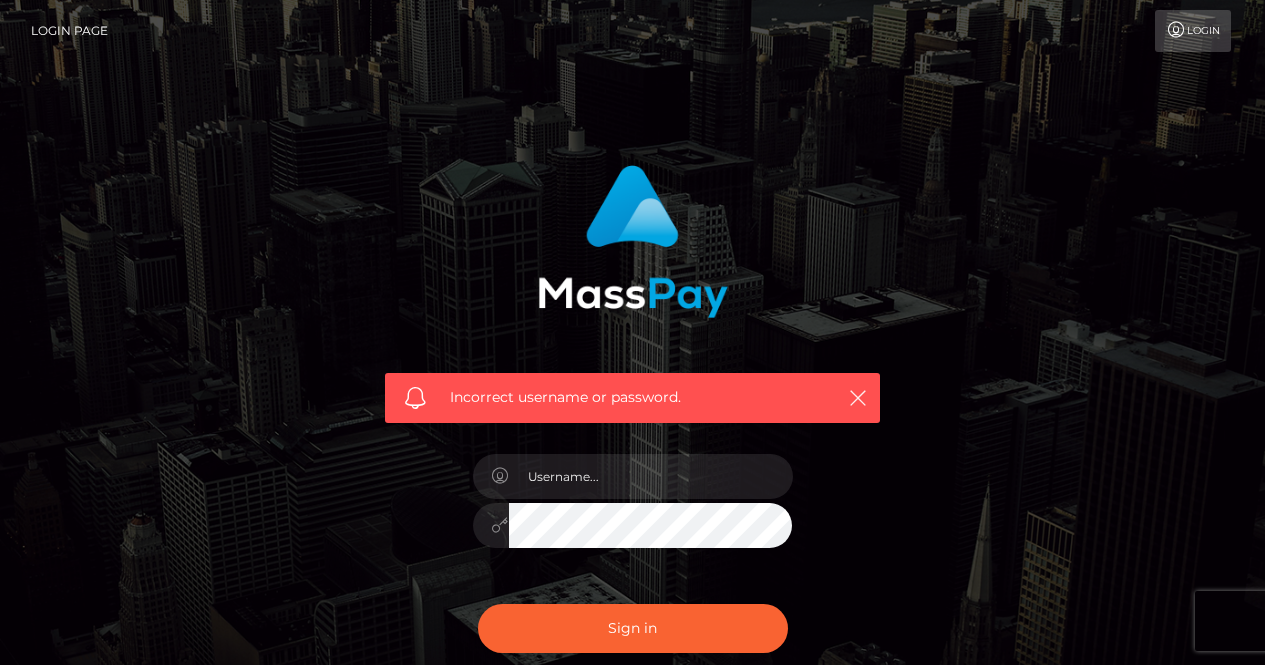 scroll, scrollTop: 0, scrollLeft: 0, axis: both 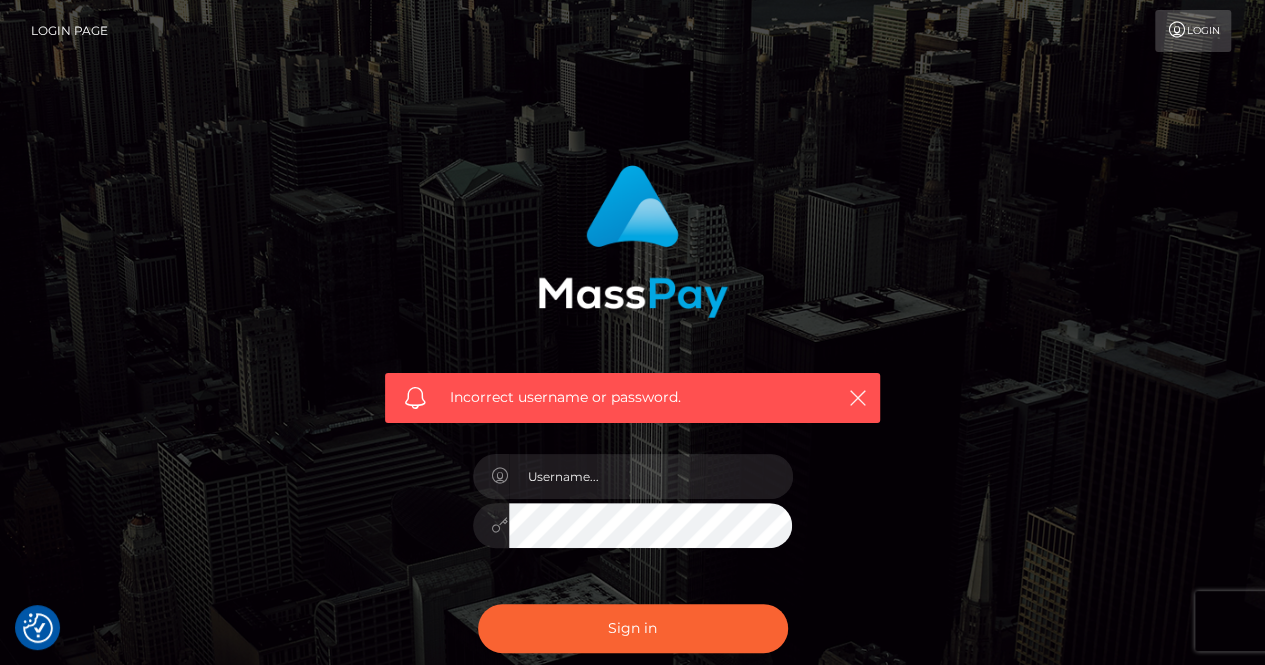 click on "Incorrect username or password." at bounding box center [632, 397] 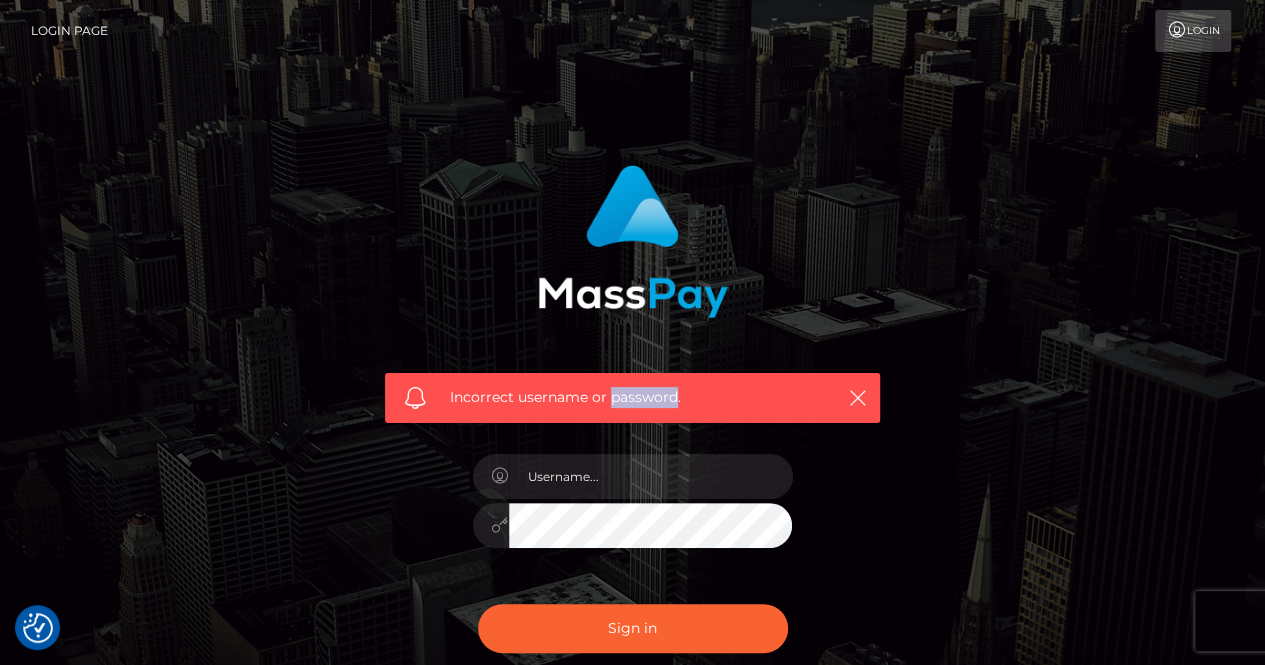 click on "Incorrect username or password." at bounding box center [632, 397] 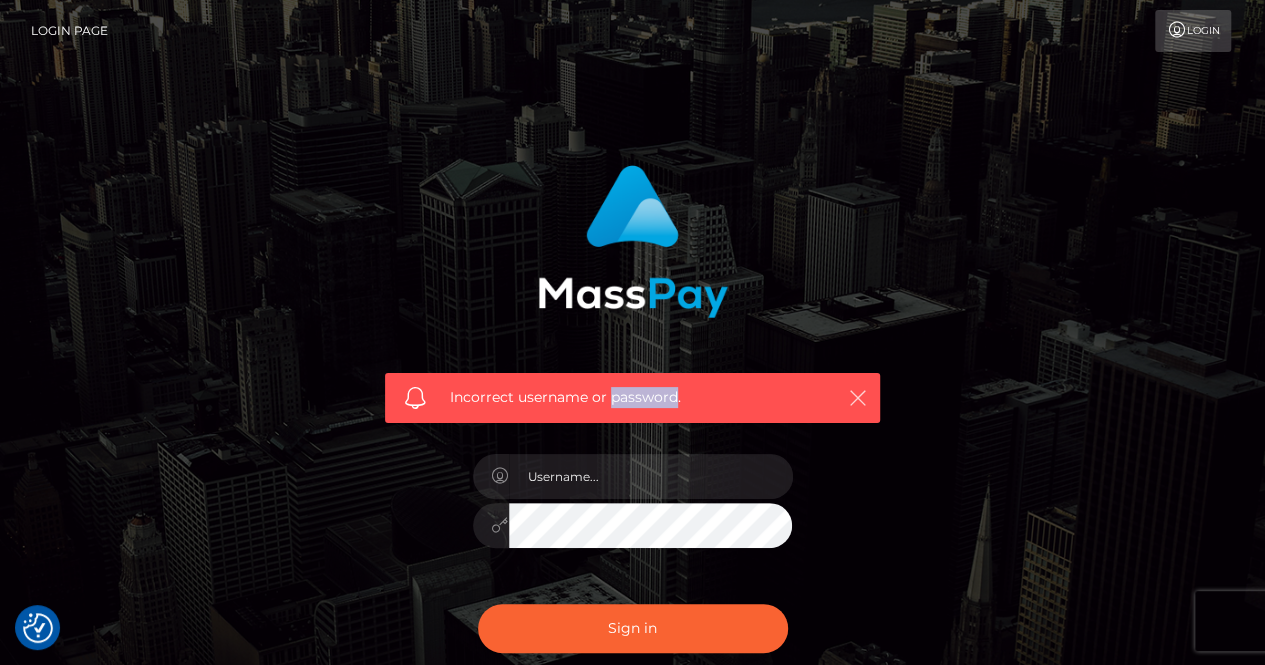 click at bounding box center (857, 397) 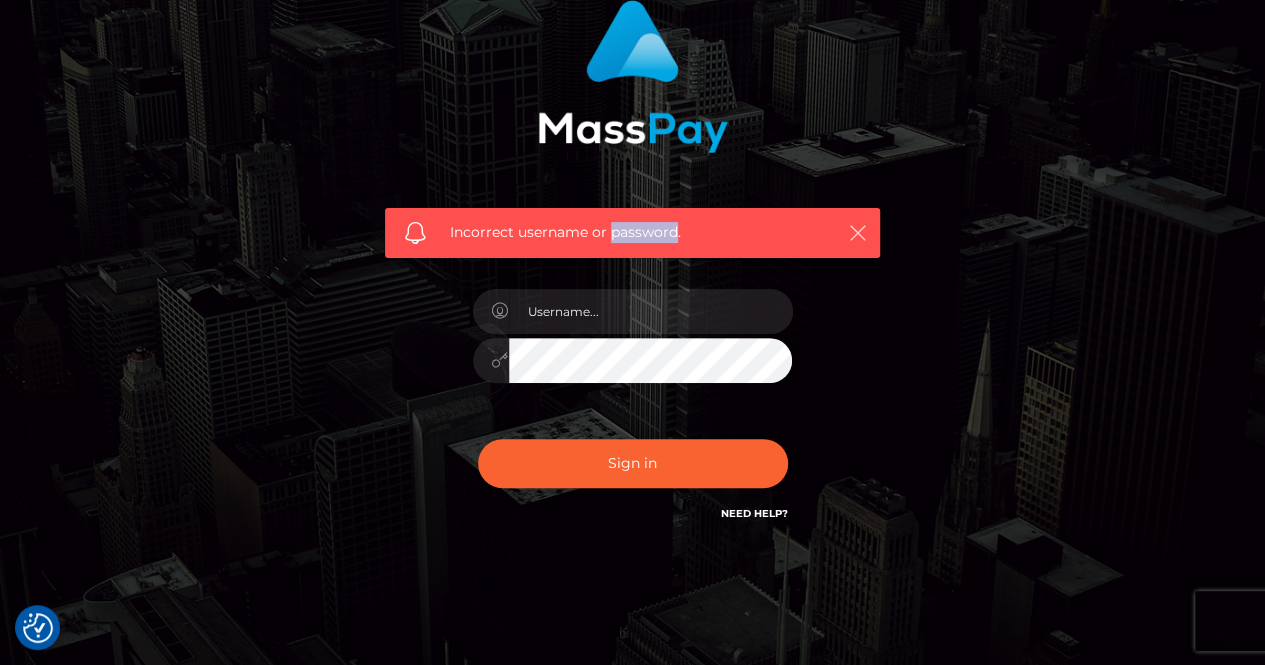 scroll, scrollTop: 209, scrollLeft: 0, axis: vertical 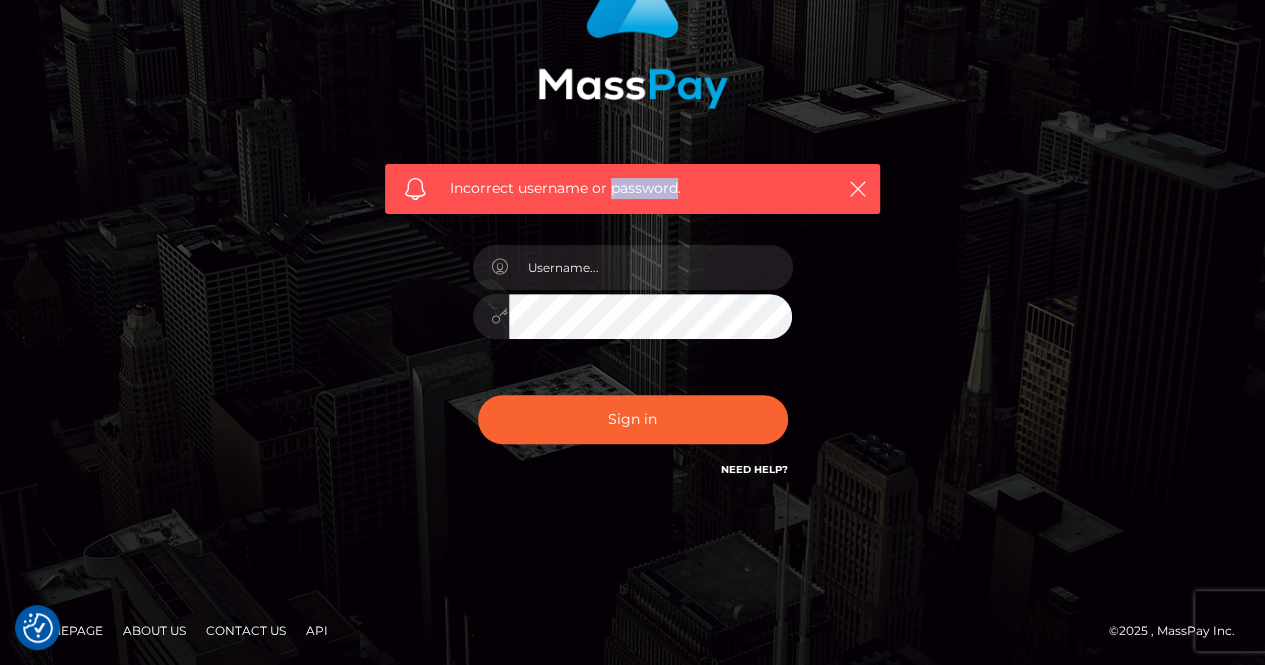 click on "Homepage" at bounding box center [66, 630] 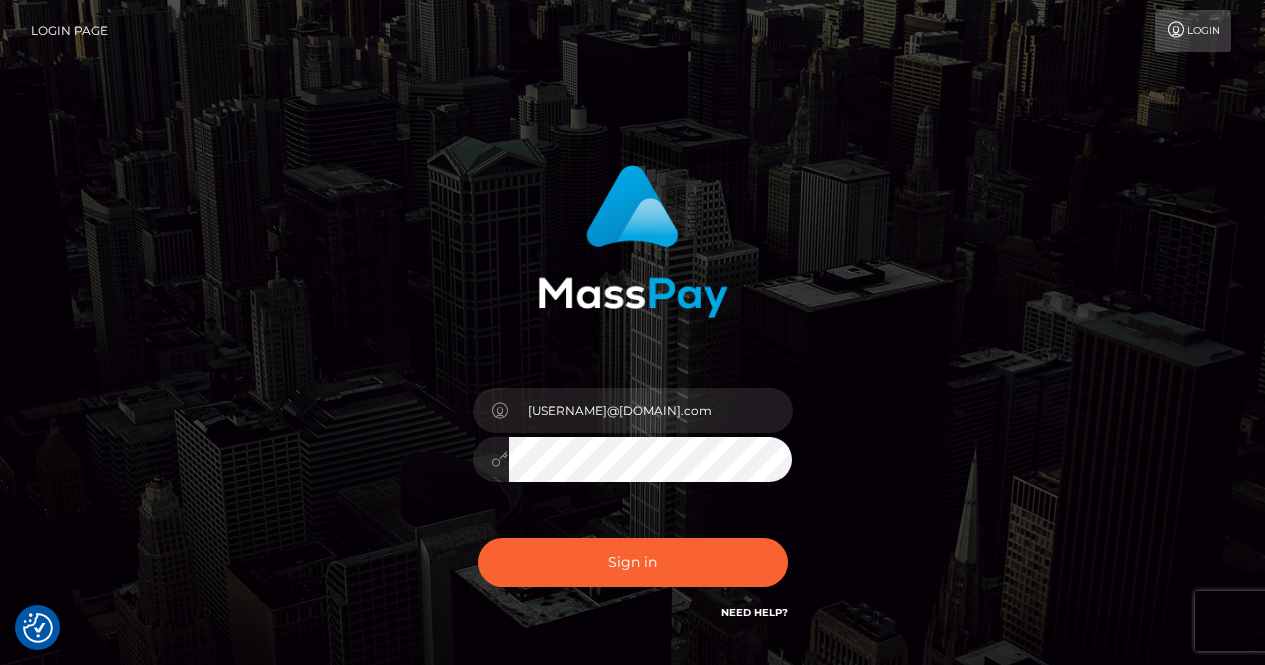 scroll, scrollTop: 0, scrollLeft: 0, axis: both 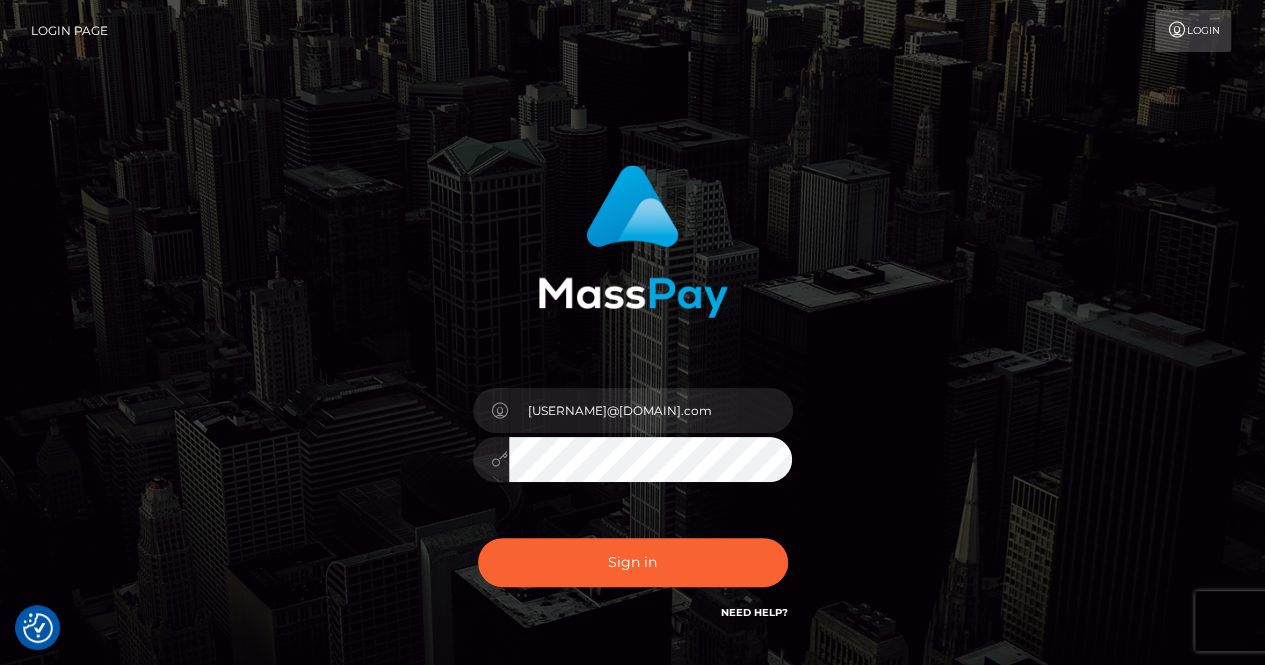 click on "Sign in
Need
Help?" at bounding box center [633, 570] 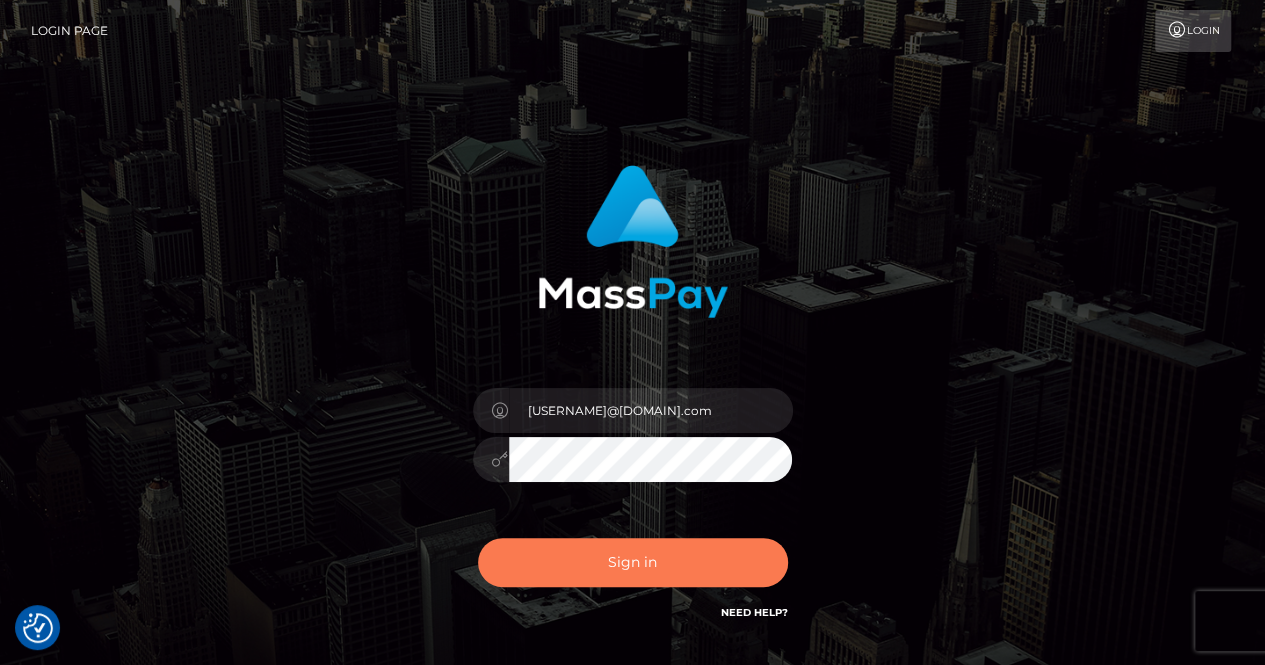 click on "Sign in" at bounding box center (633, 562) 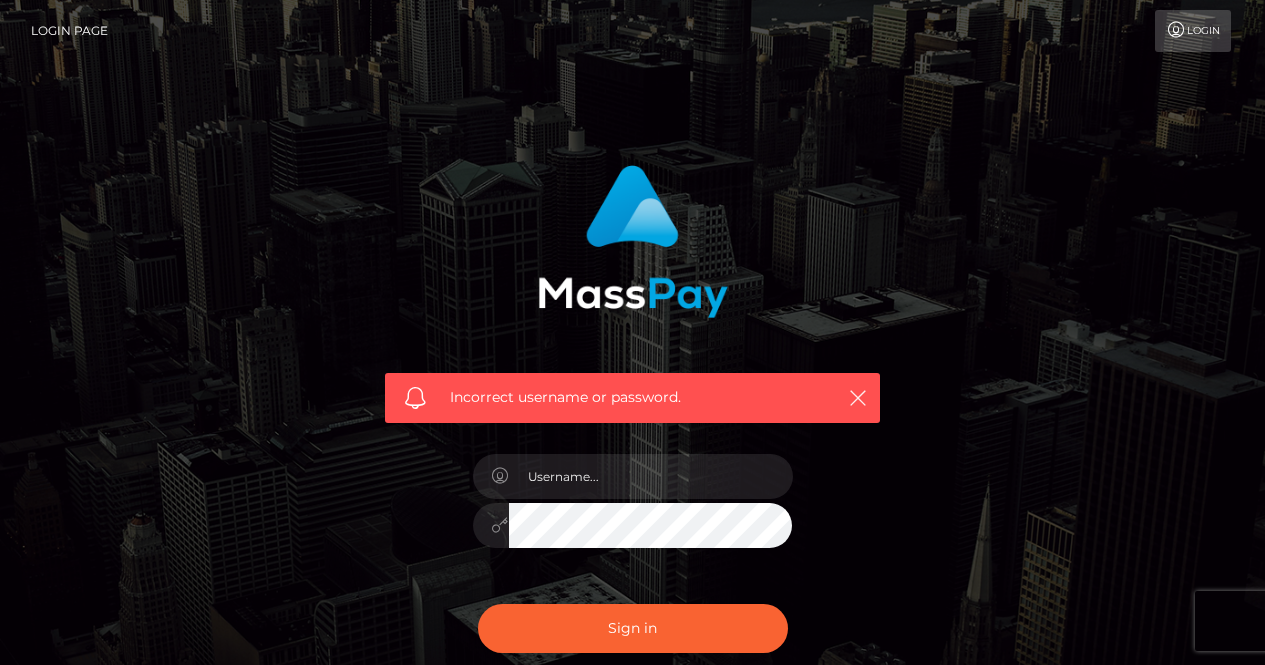 scroll, scrollTop: 0, scrollLeft: 0, axis: both 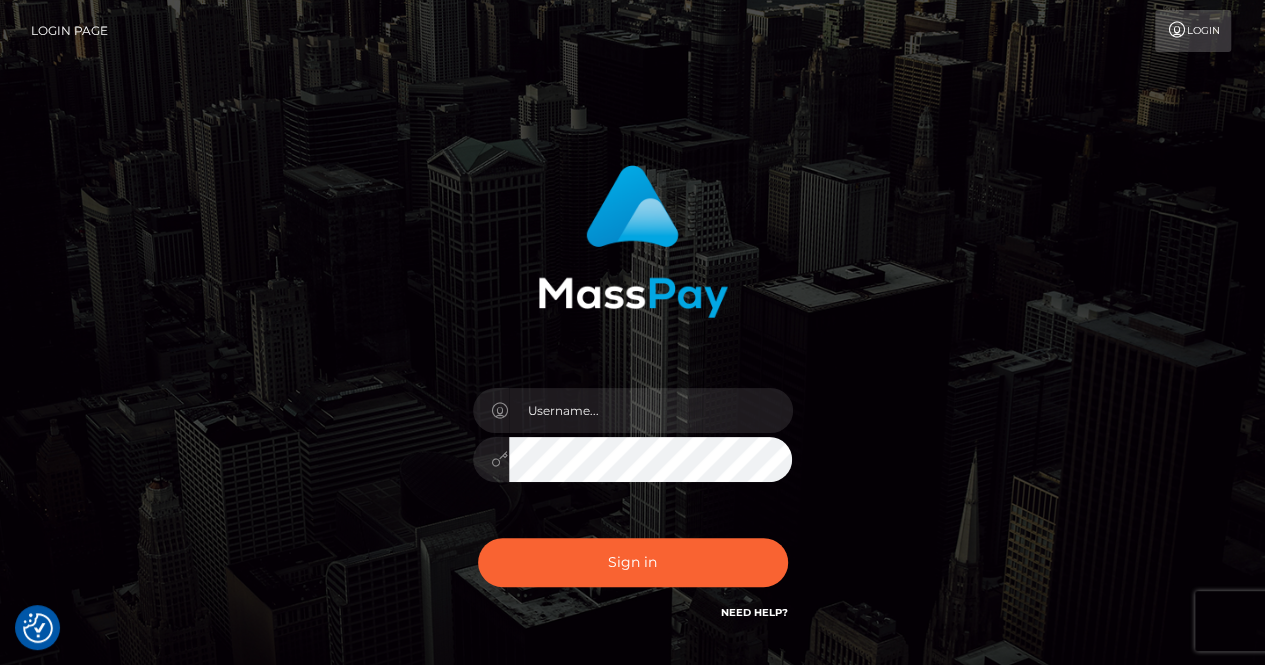 click on "Sign in" at bounding box center (632, 394) 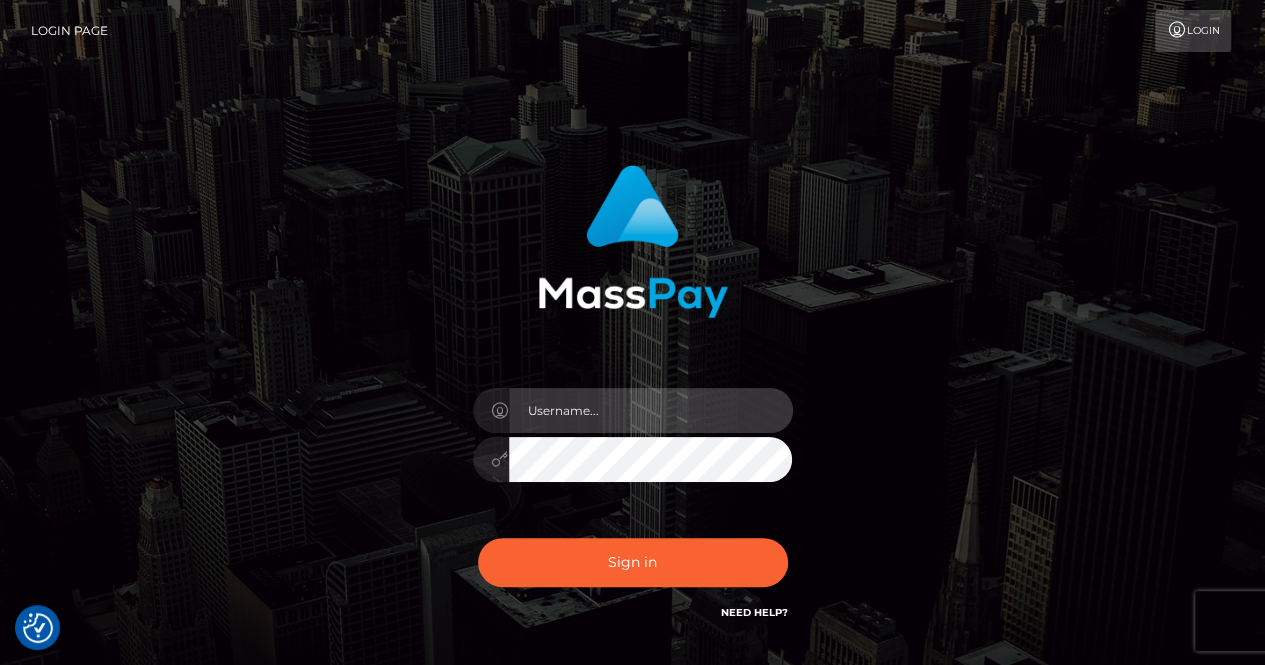click at bounding box center [651, 410] 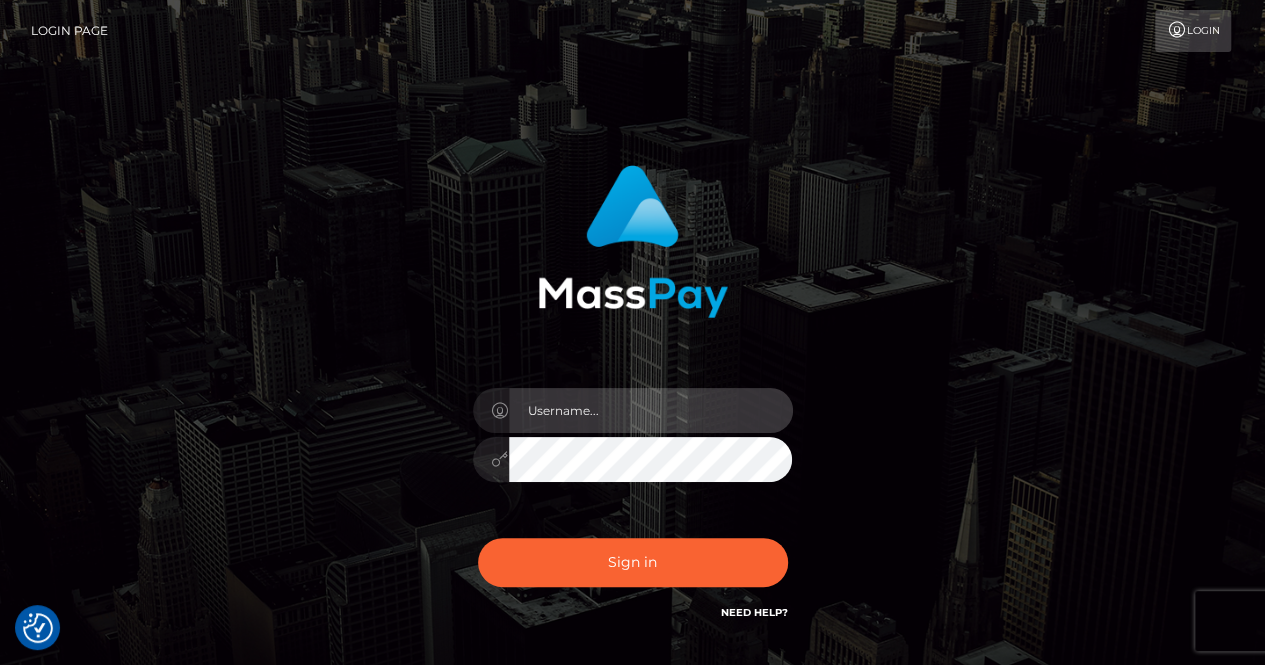 type on "[EMAIL]" 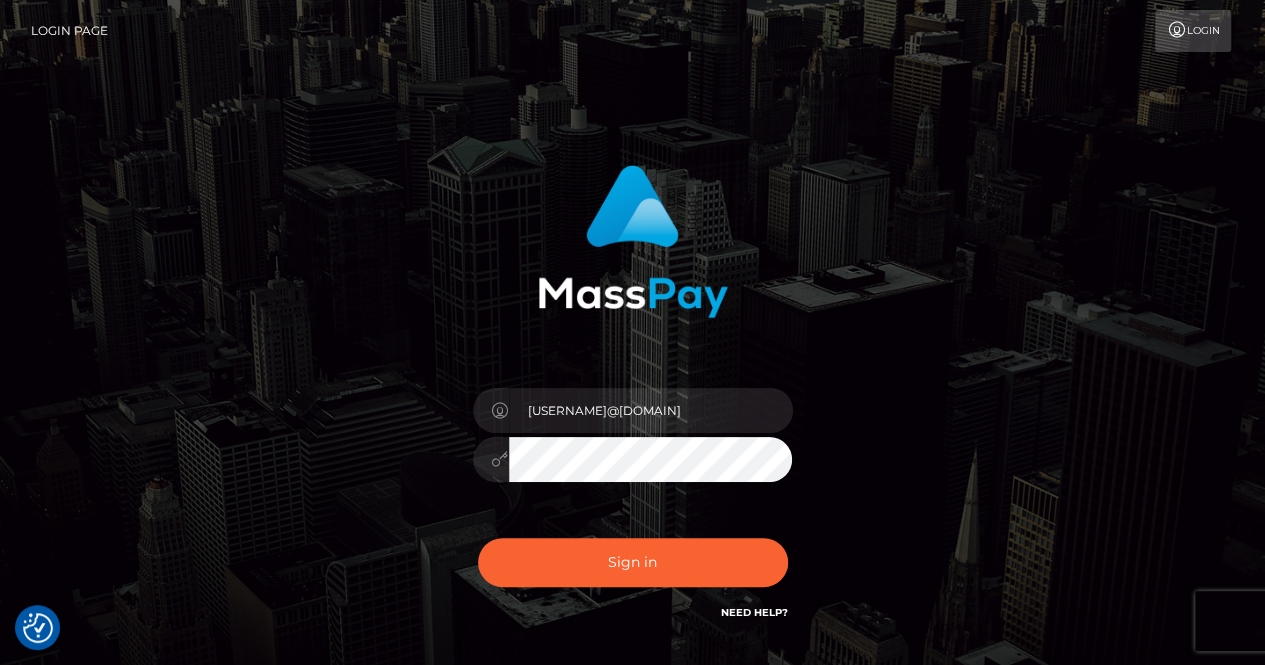 click on "Login Page" at bounding box center (69, 31) 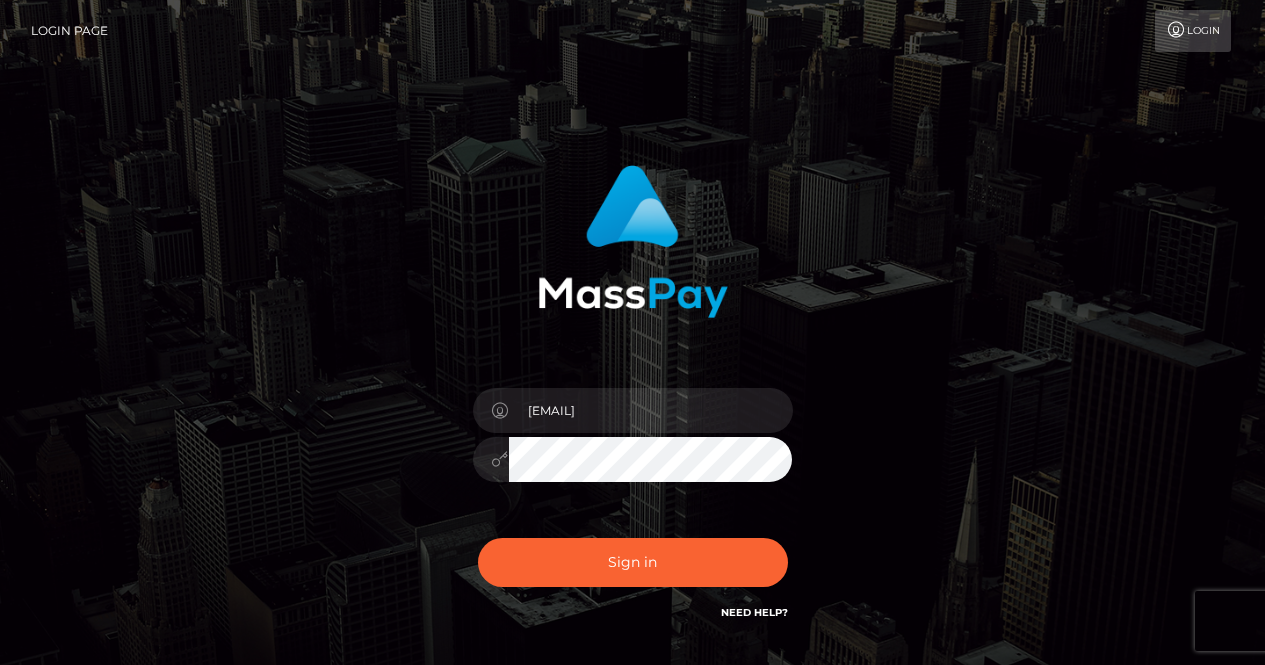 scroll, scrollTop: 0, scrollLeft: 0, axis: both 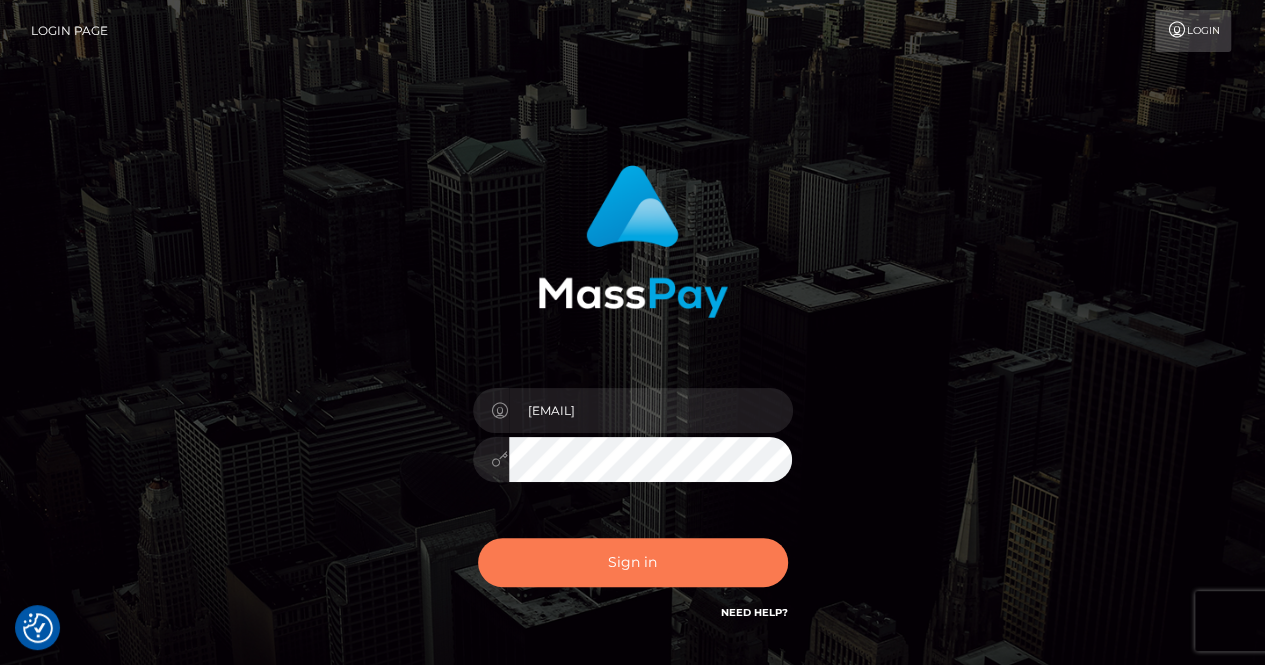 click on "Sign in" at bounding box center (633, 562) 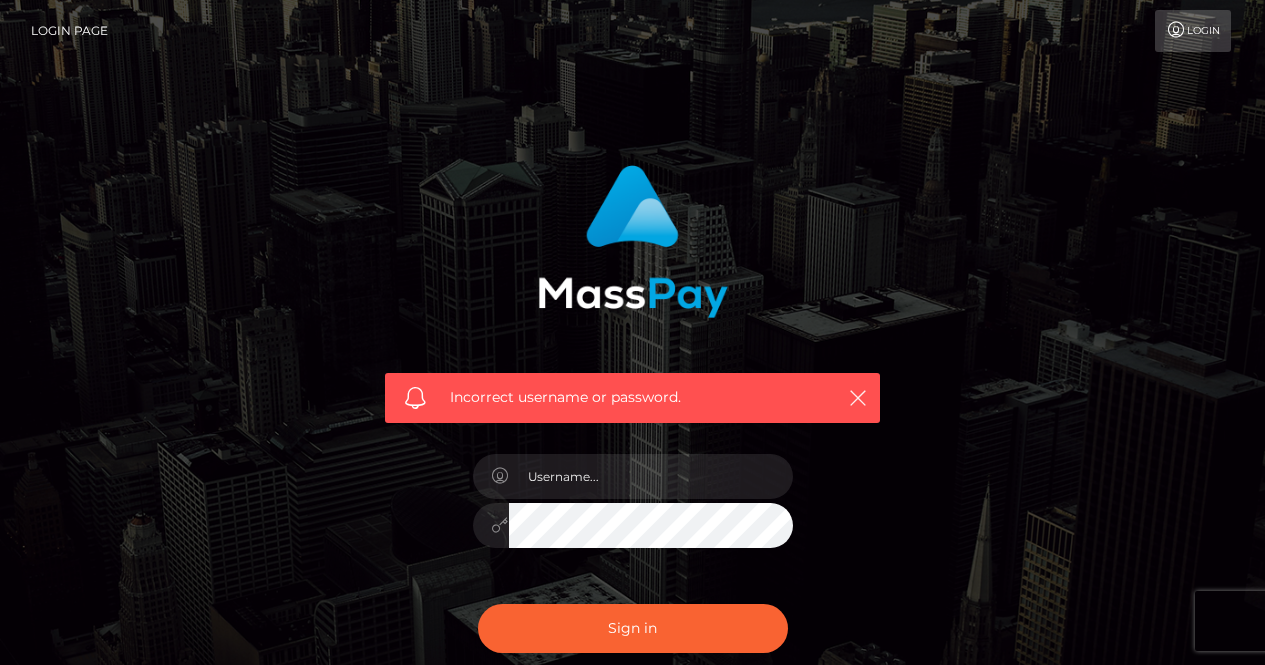 scroll, scrollTop: 0, scrollLeft: 0, axis: both 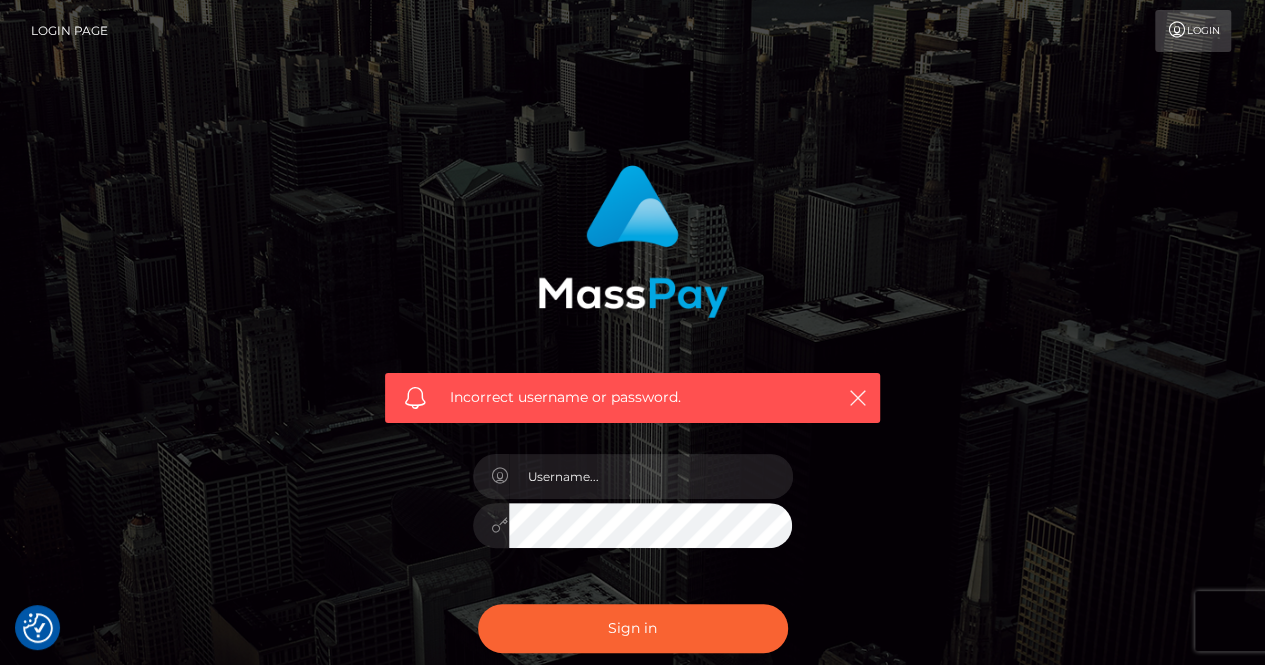 click on "Incorrect username or password." at bounding box center (632, 398) 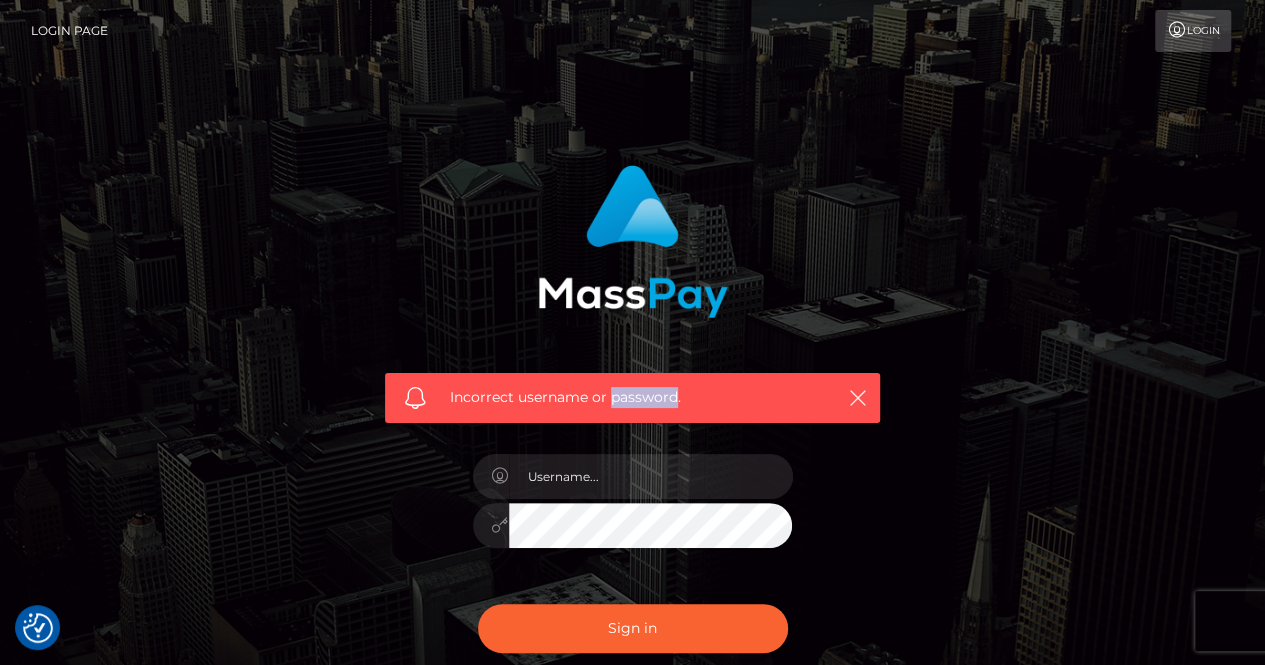 click on "Incorrect username or password." at bounding box center (632, 398) 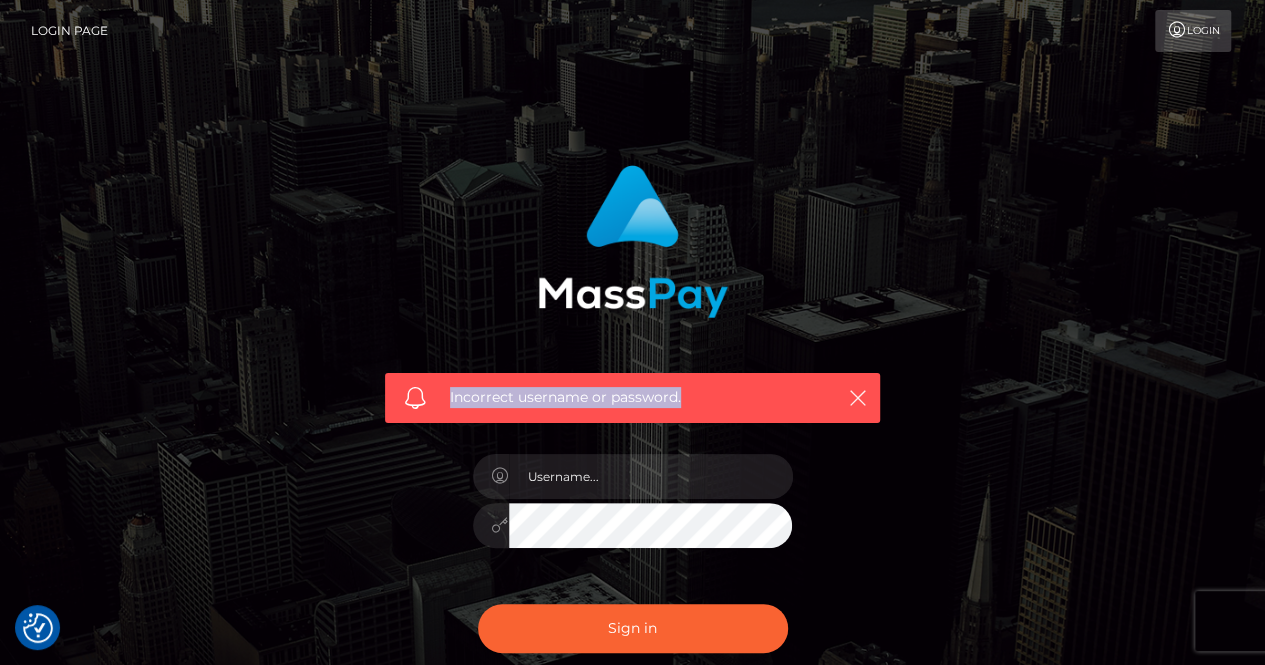 click on "Incorrect username or password." at bounding box center [632, 398] 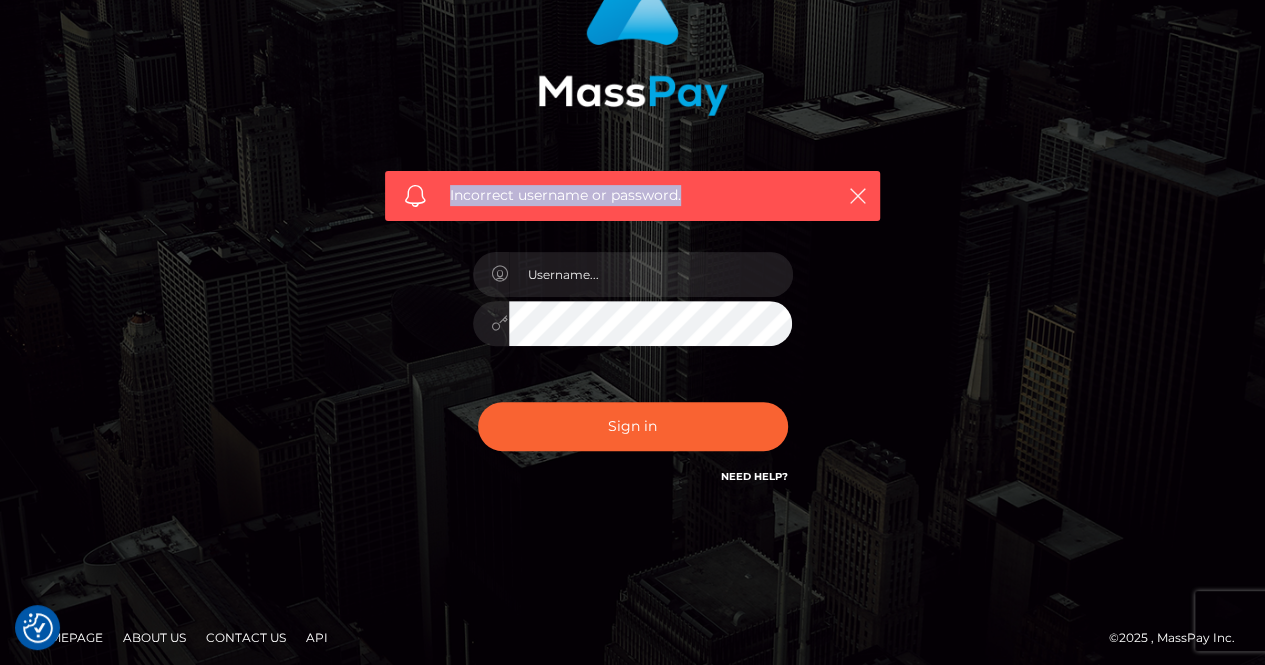 scroll, scrollTop: 209, scrollLeft: 0, axis: vertical 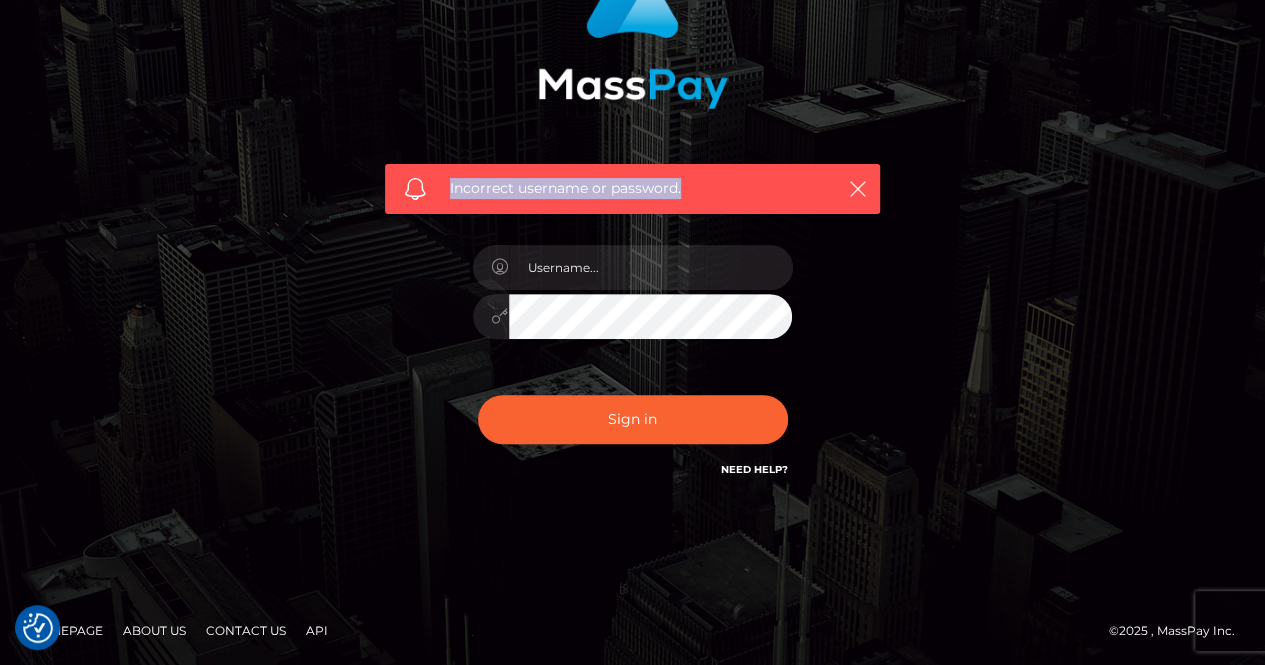 click on "Need
Help?" at bounding box center (754, 469) 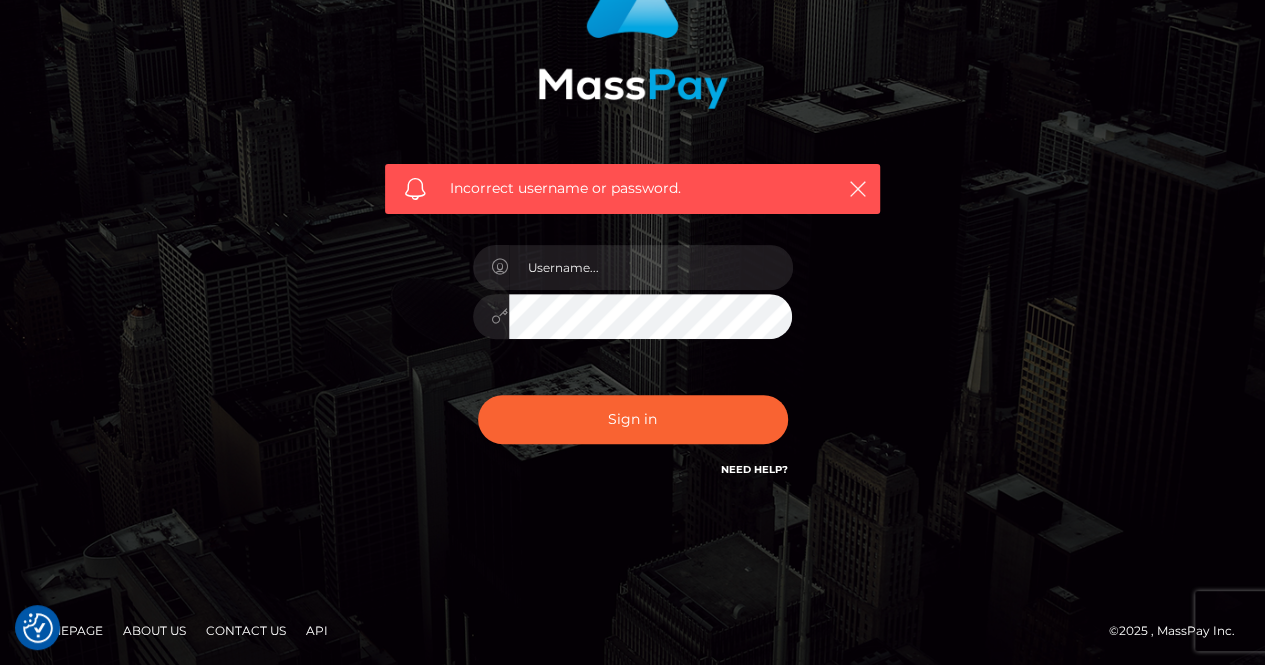 click on "Incorrect username or password." at bounding box center (632, 228) 